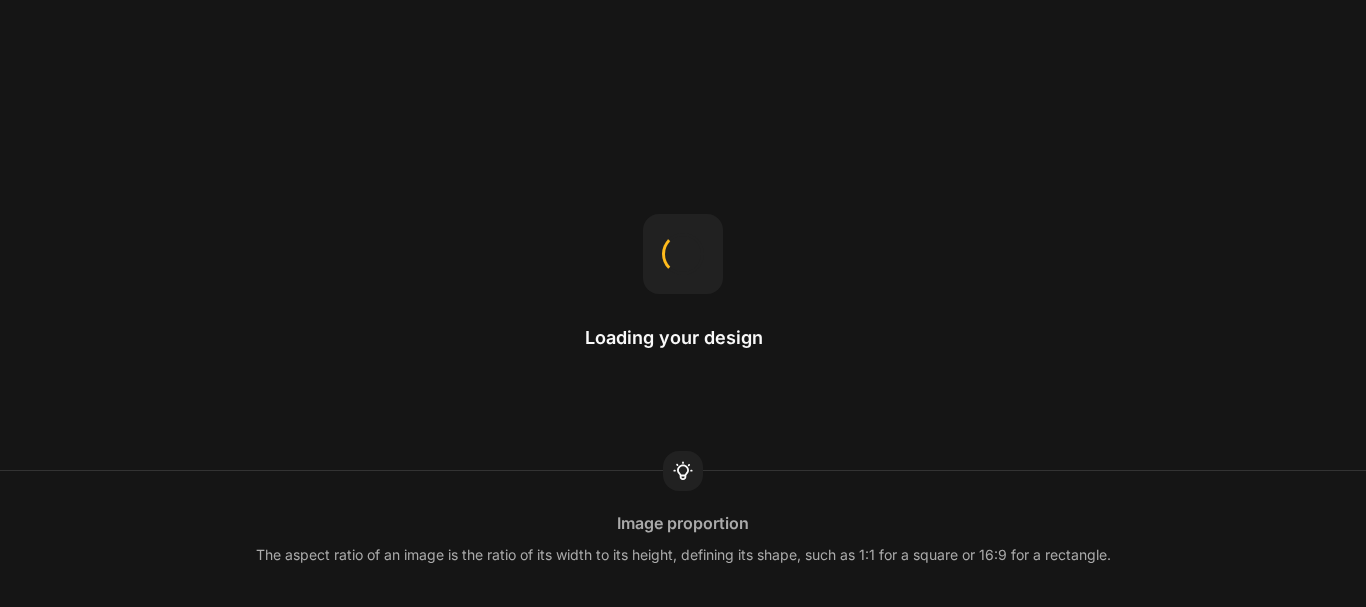 scroll, scrollTop: 0, scrollLeft: 0, axis: both 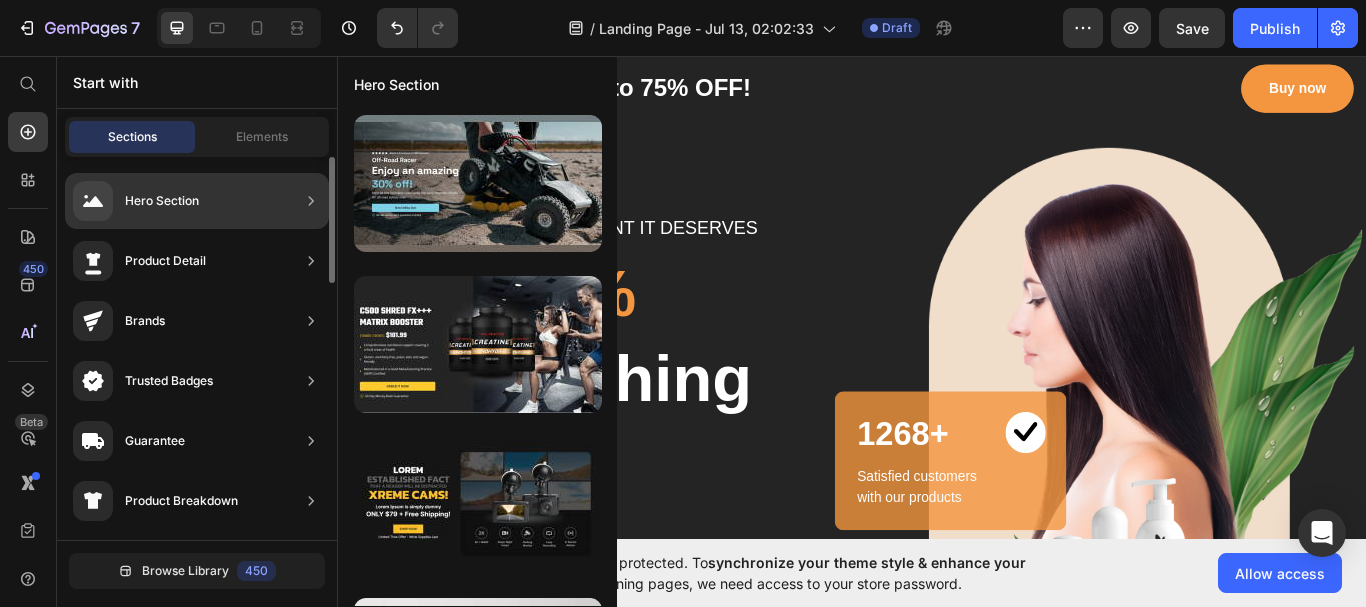 click on "Hero Section" 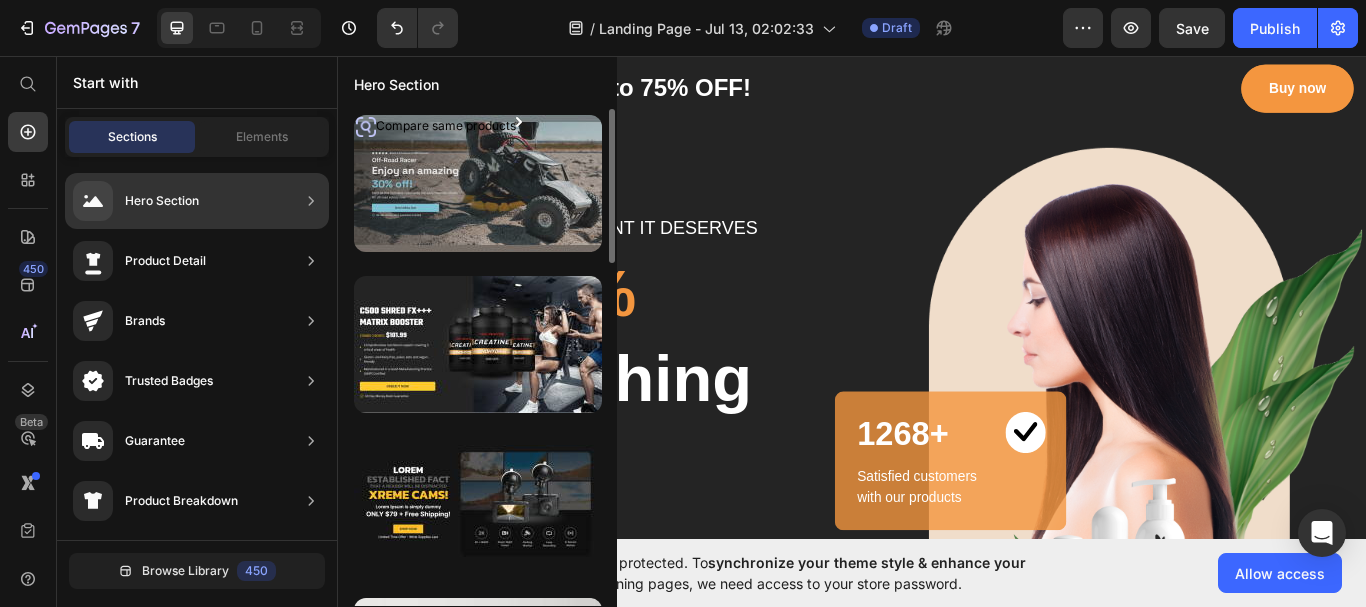 click at bounding box center [478, 183] 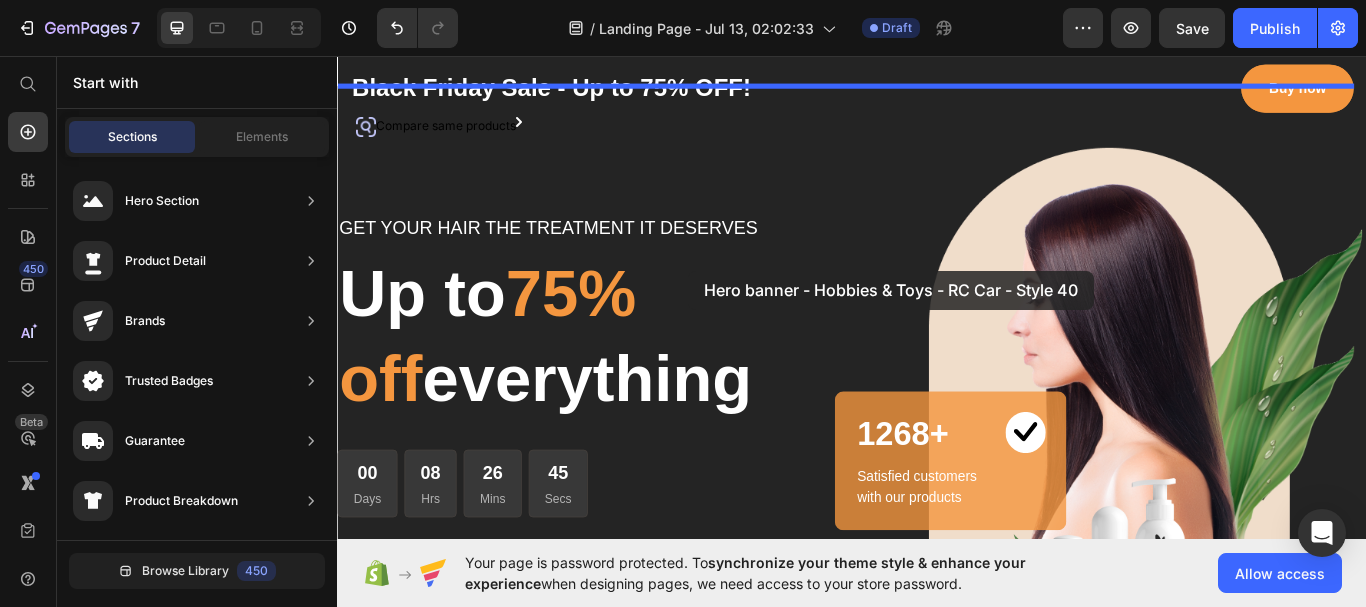 drag, startPoint x: 822, startPoint y: 271, endPoint x: 746, endPoint y: 307, distance: 84.095184 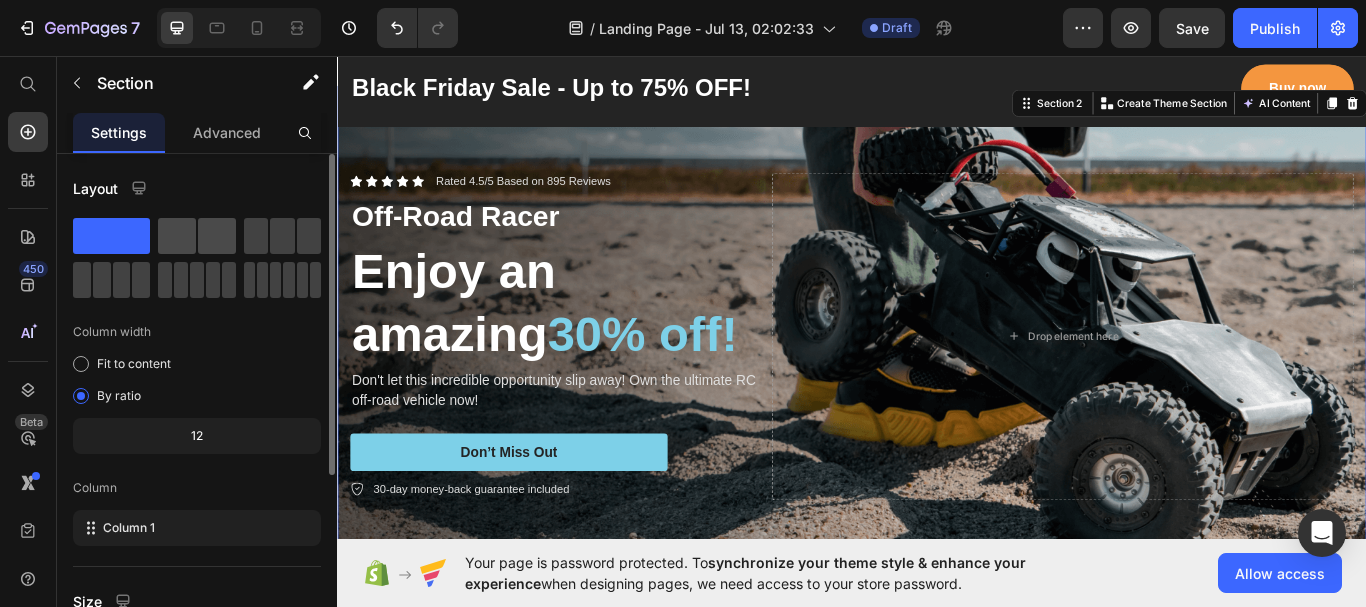 click 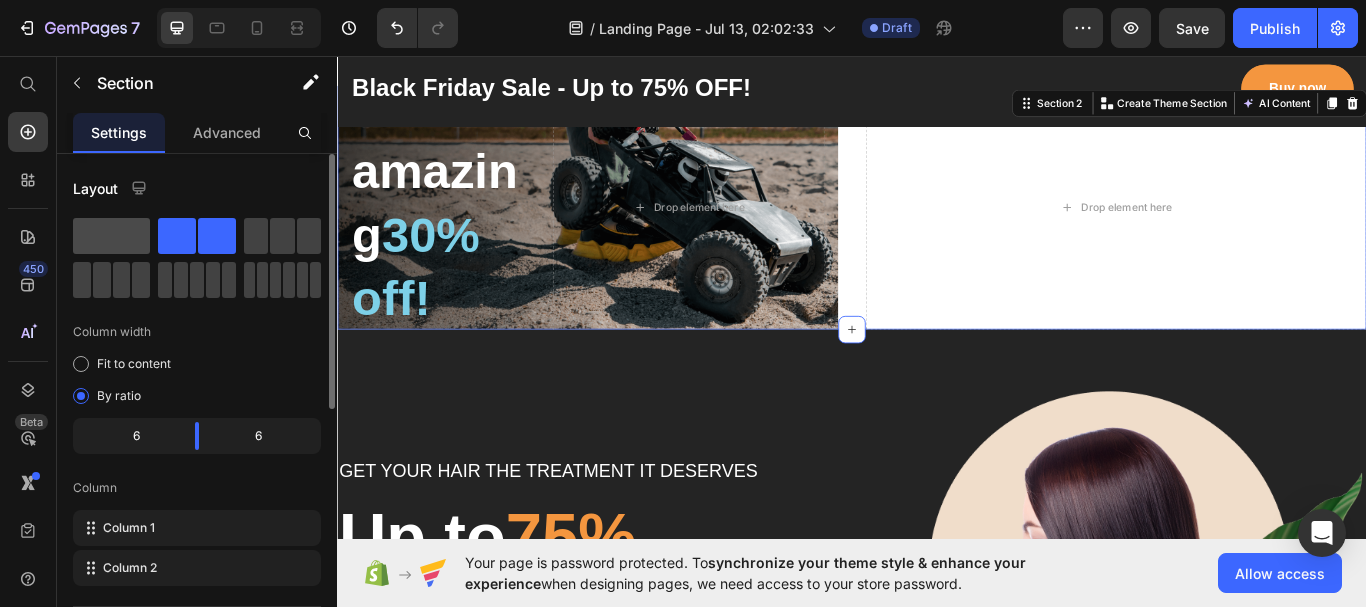 click 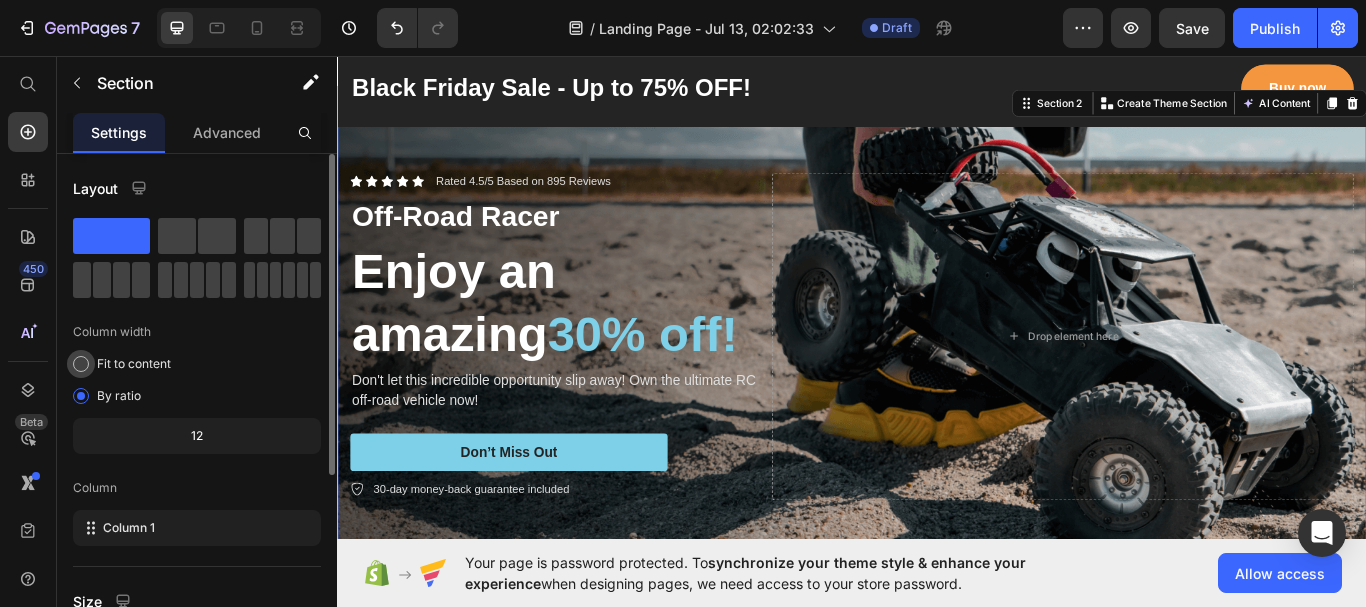 click on "Fit to content" 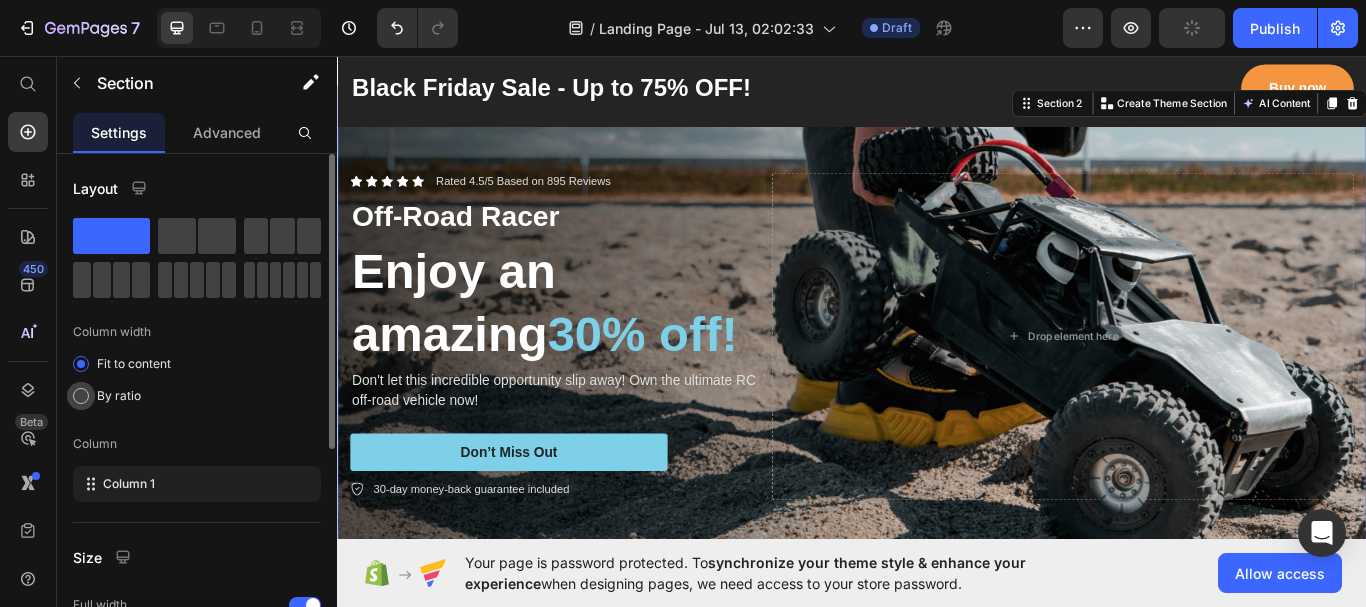 click on "By ratio" 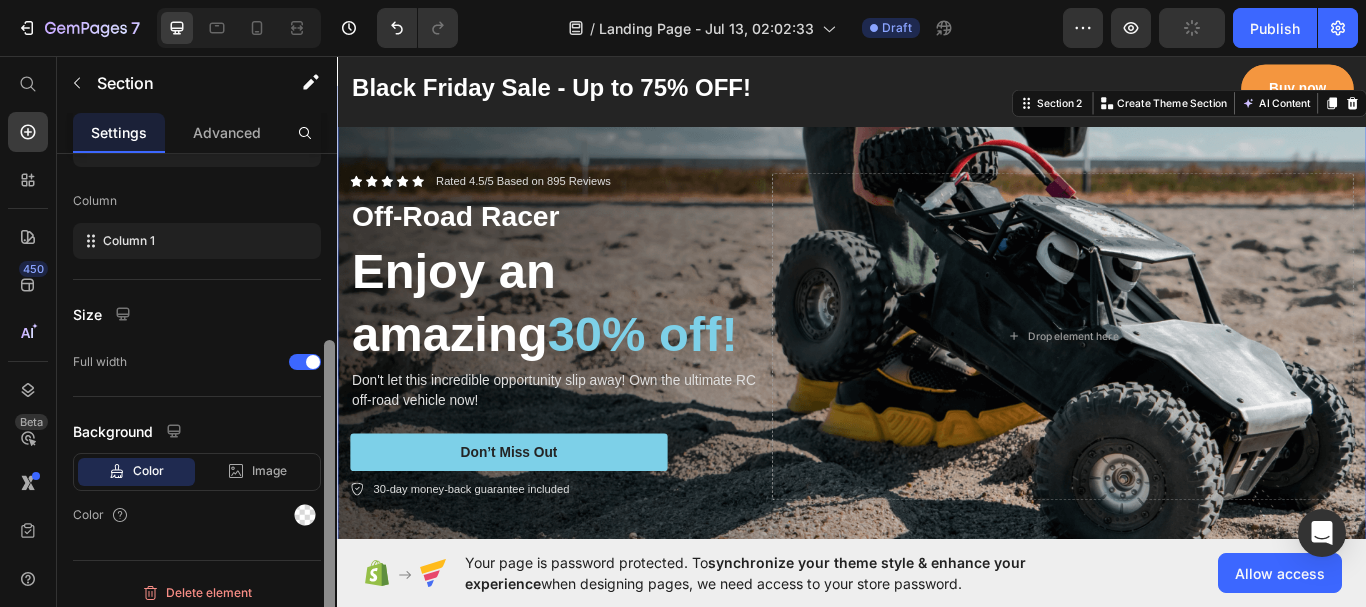 scroll, scrollTop: 298, scrollLeft: 0, axis: vertical 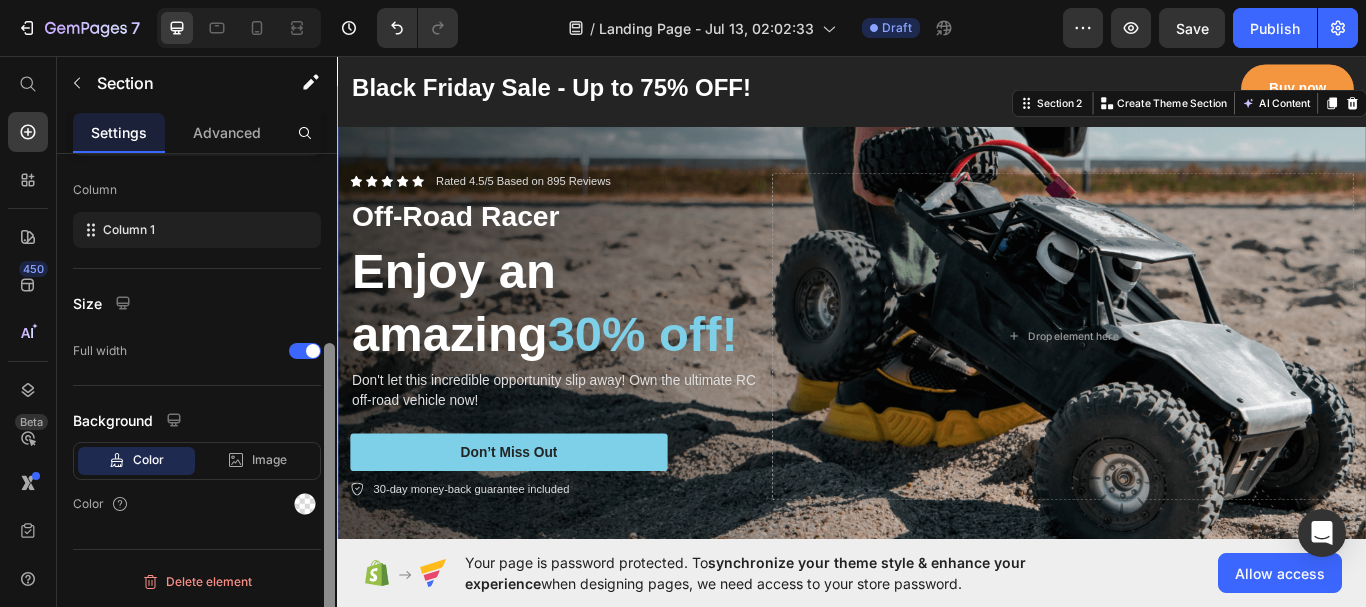 drag, startPoint x: 332, startPoint y: 336, endPoint x: 325, endPoint y: 532, distance: 196.12495 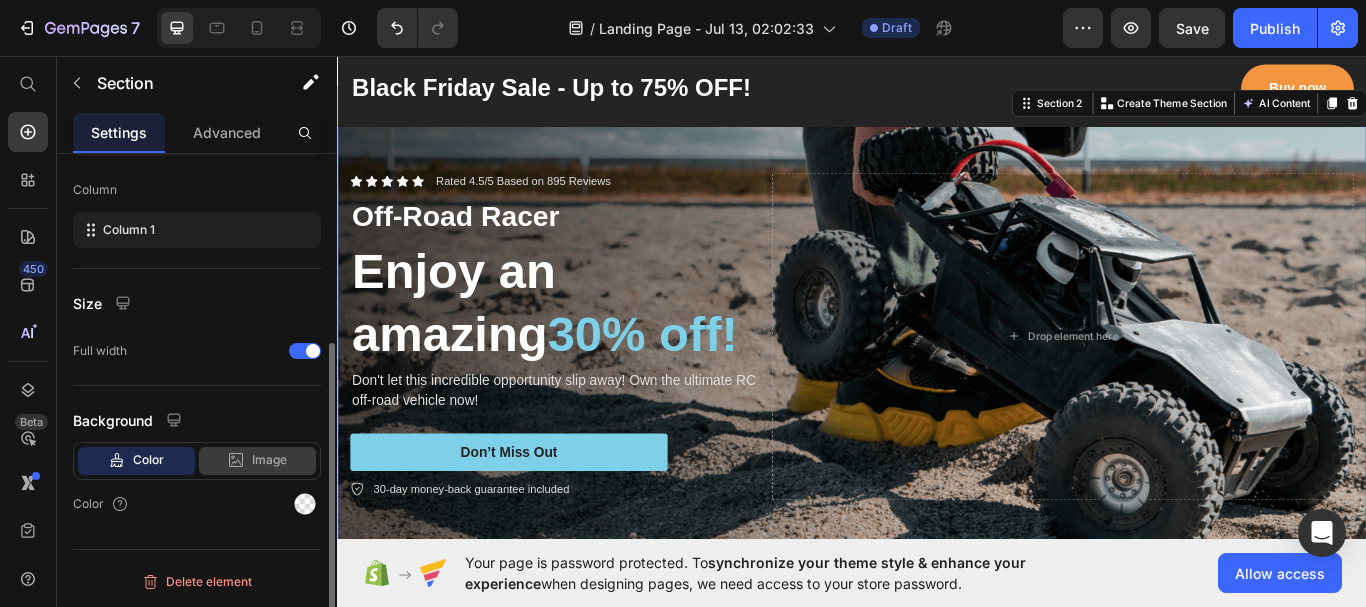 click on "Image" at bounding box center [269, 460] 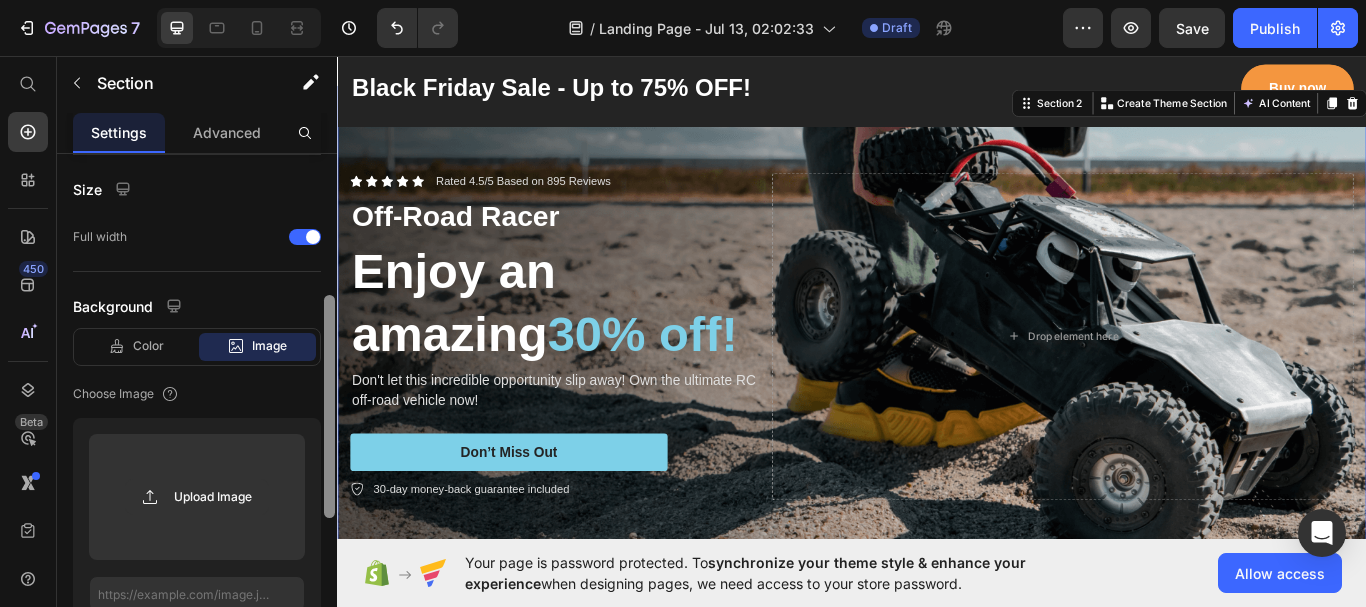 scroll, scrollTop: 446, scrollLeft: 0, axis: vertical 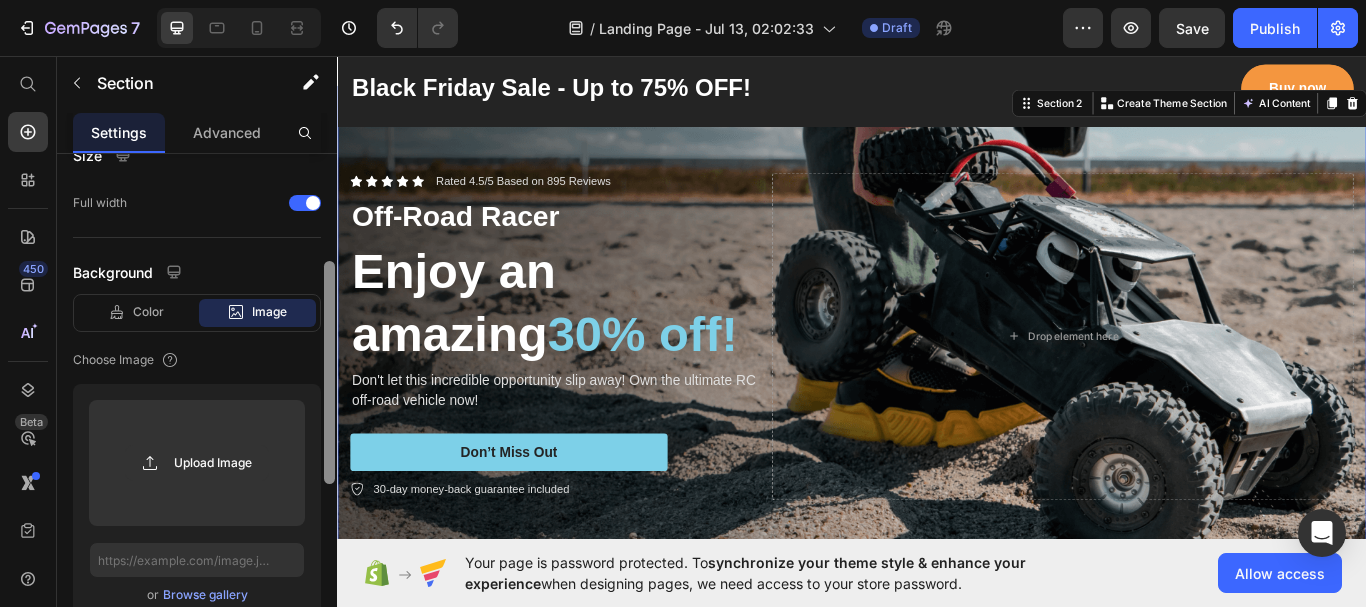 drag, startPoint x: 331, startPoint y: 474, endPoint x: 337, endPoint y: 517, distance: 43.416588 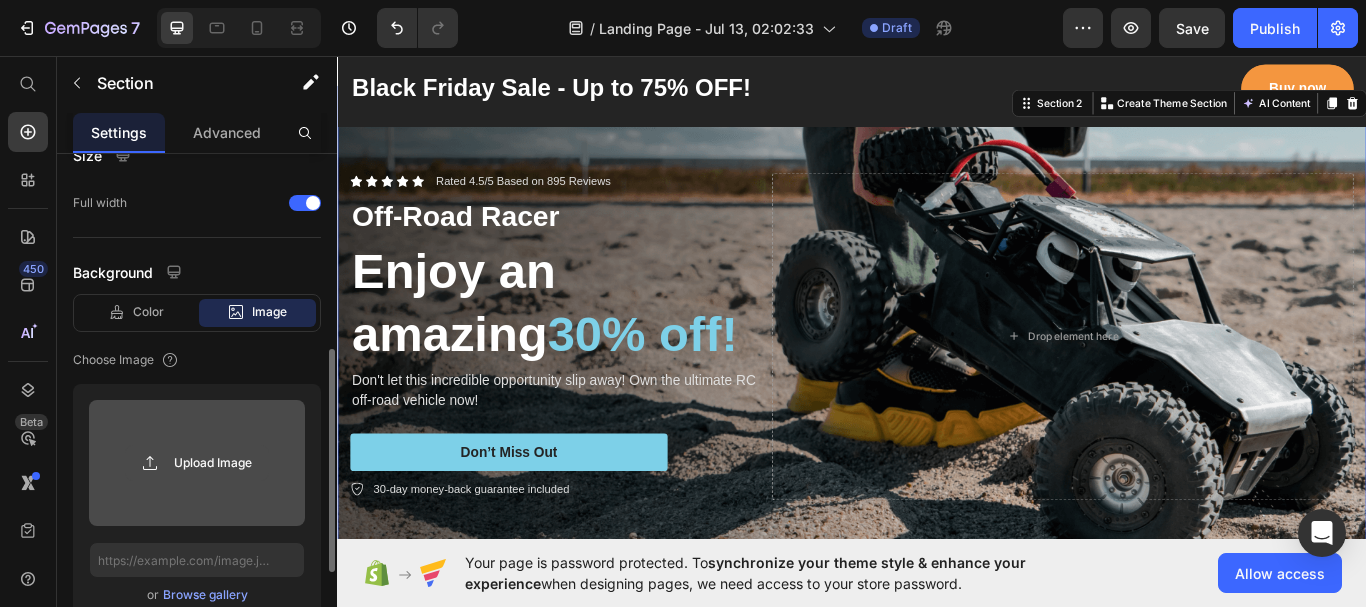click 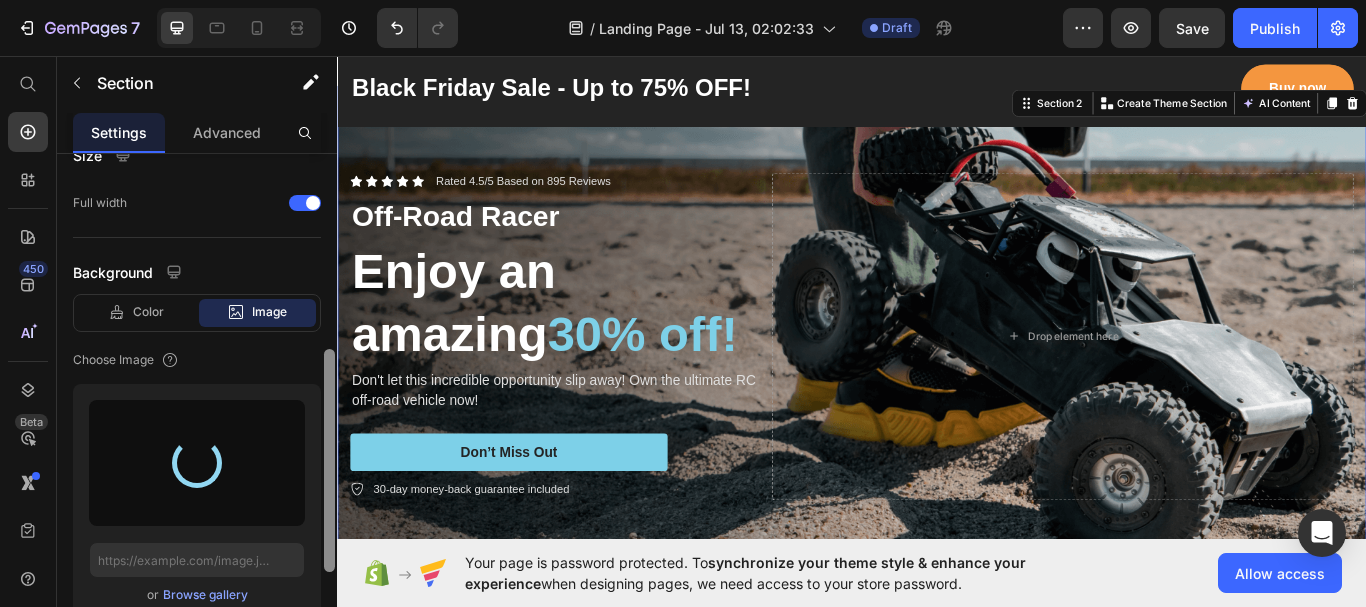 type on "https://cdn.shopify.com/s/files/1/0939/8553/8328/files/gempages_575164056227283812-1a077760-54c2-4ff7-8f9e-693361a34973.jpg" 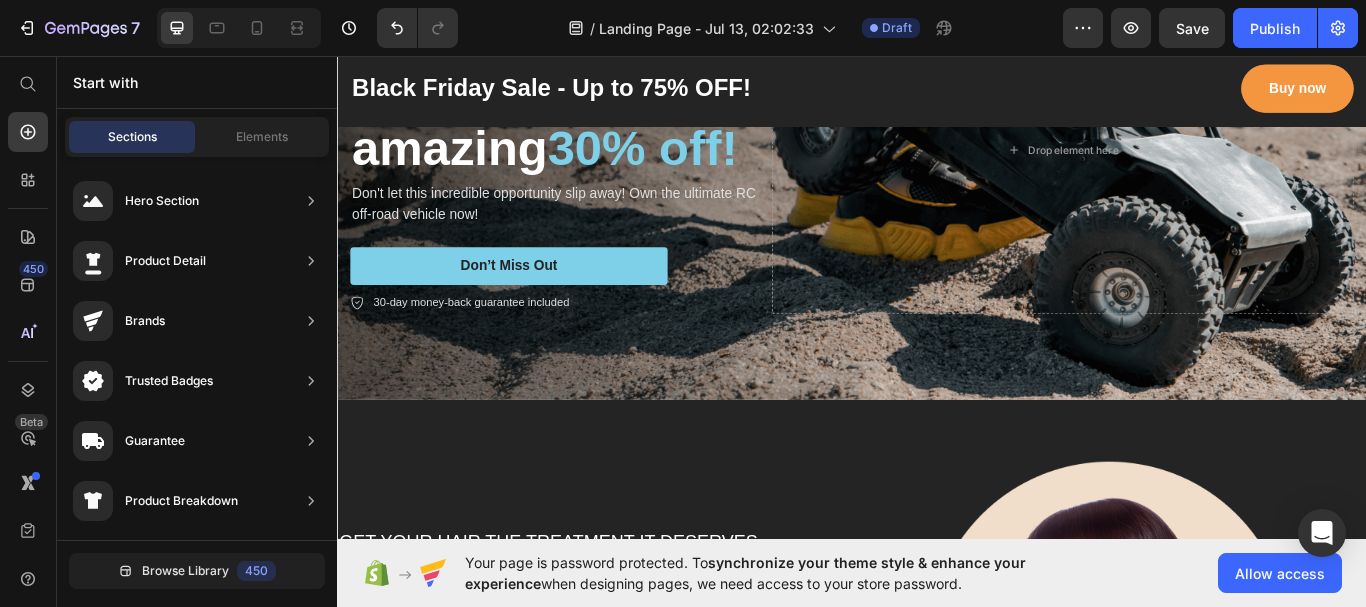 scroll, scrollTop: 0, scrollLeft: 0, axis: both 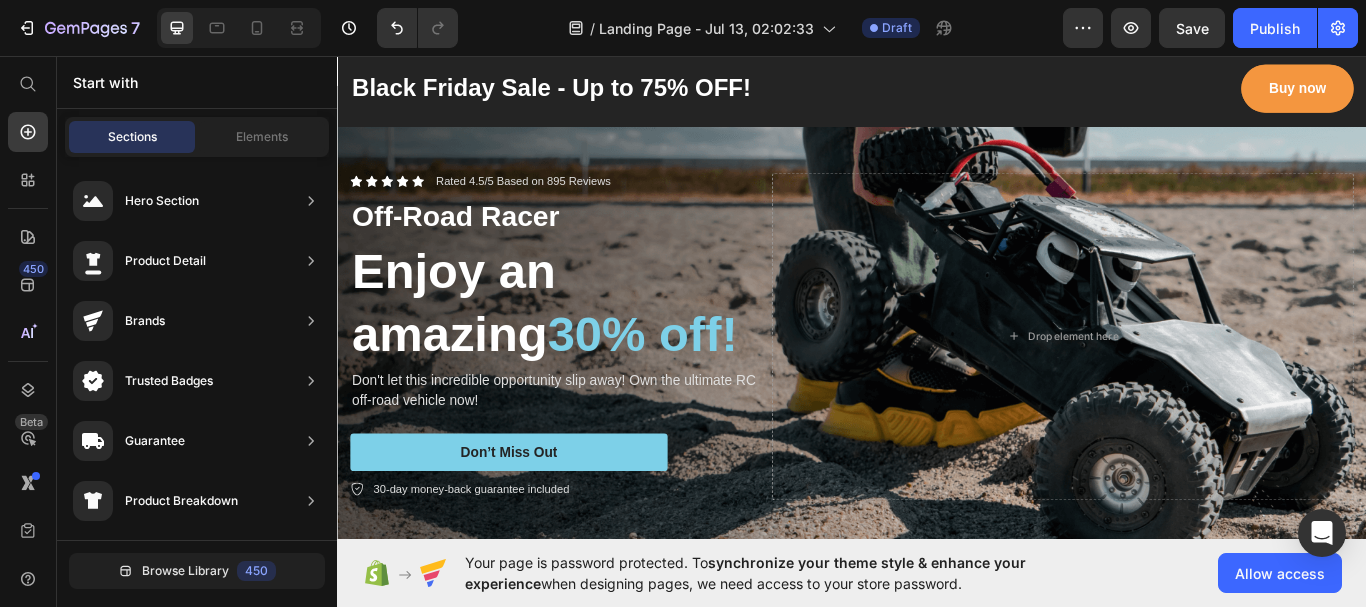 drag, startPoint x: 1524, startPoint y: 104, endPoint x: 1698, endPoint y: 102, distance: 174.01149 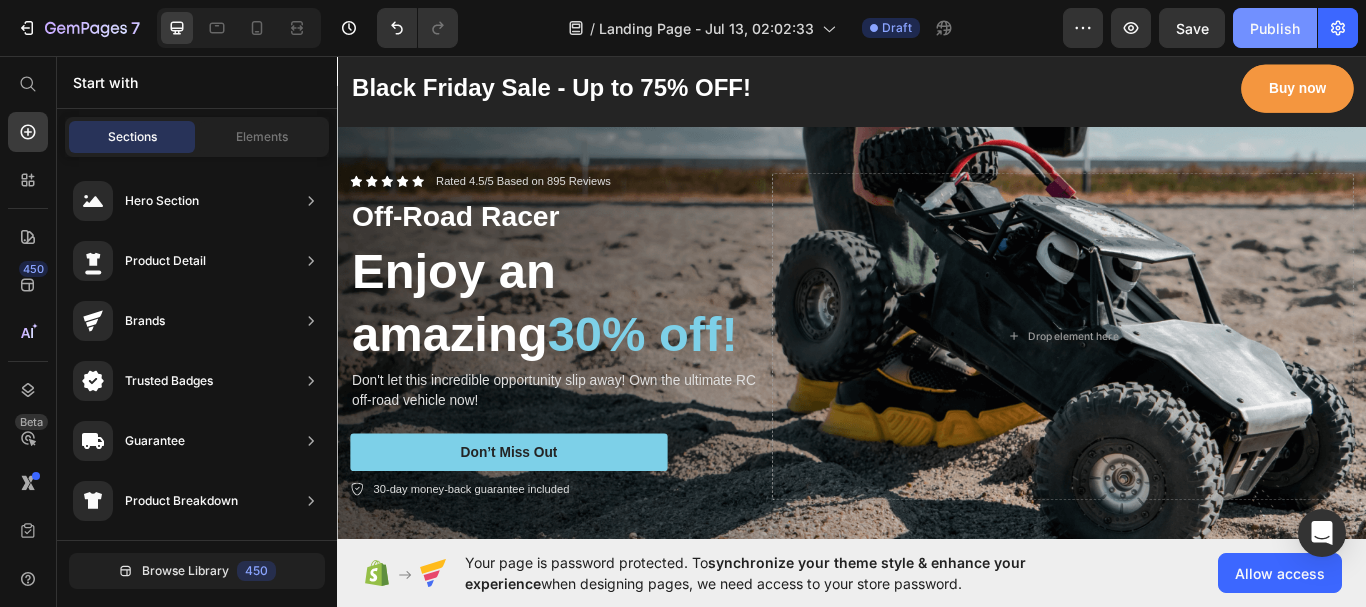 click on "Publish" 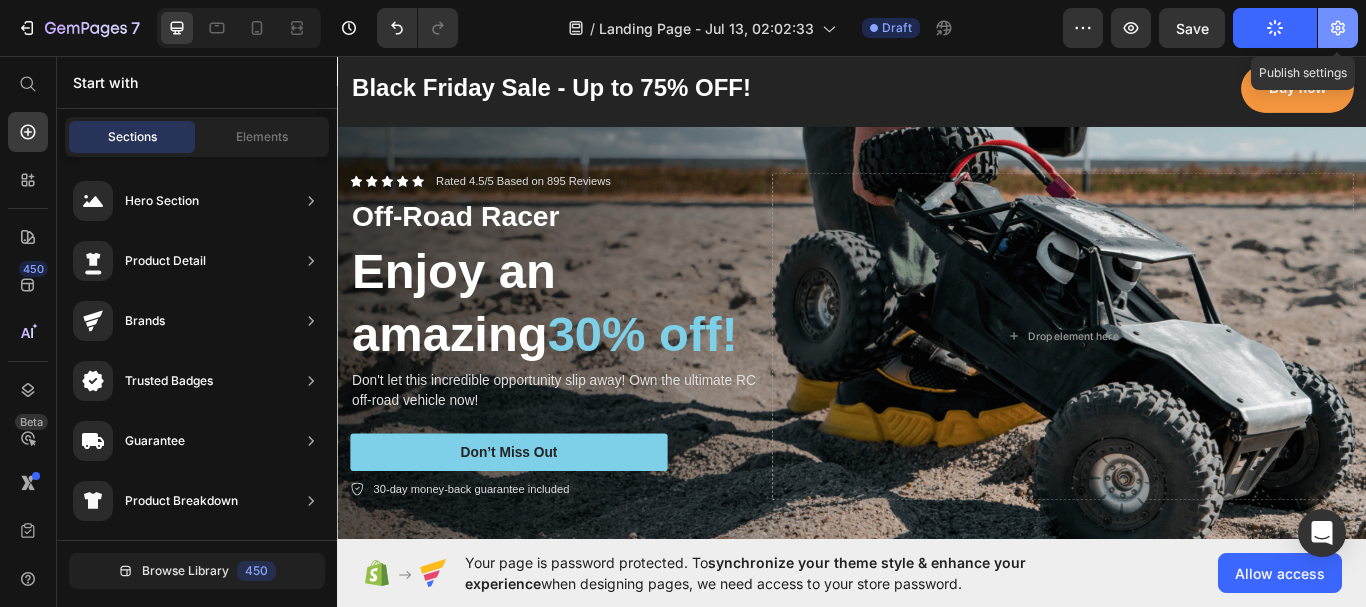 click 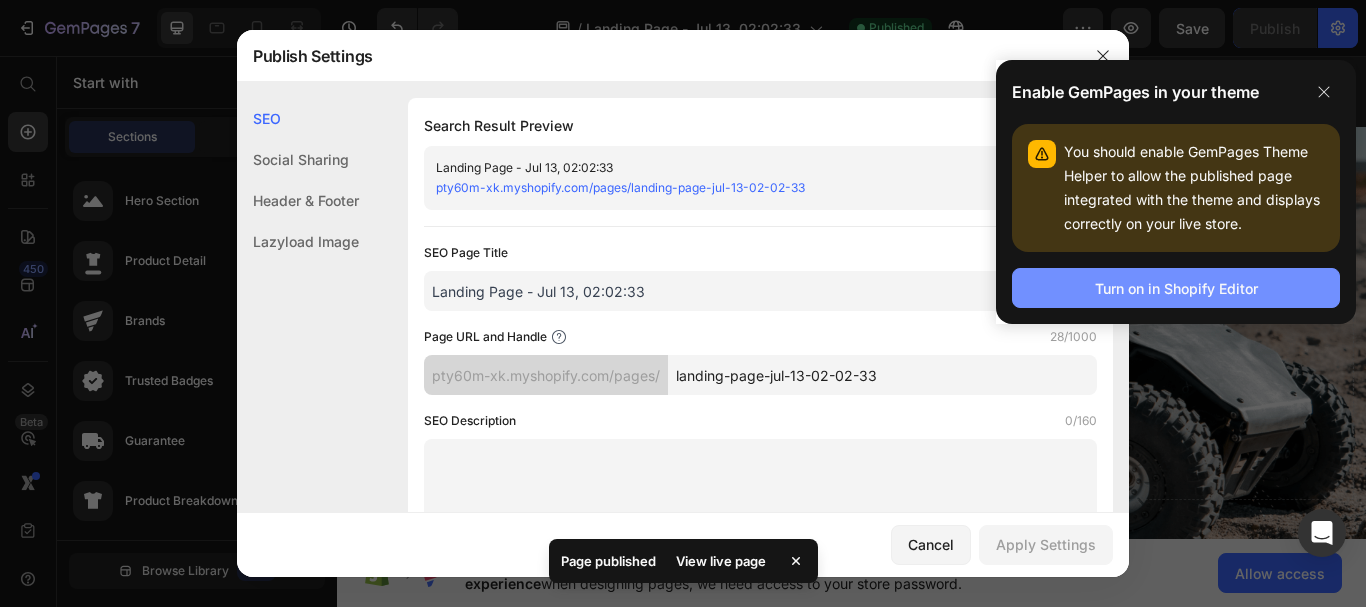 click on "Turn on in Shopify Editor" at bounding box center (1176, 288) 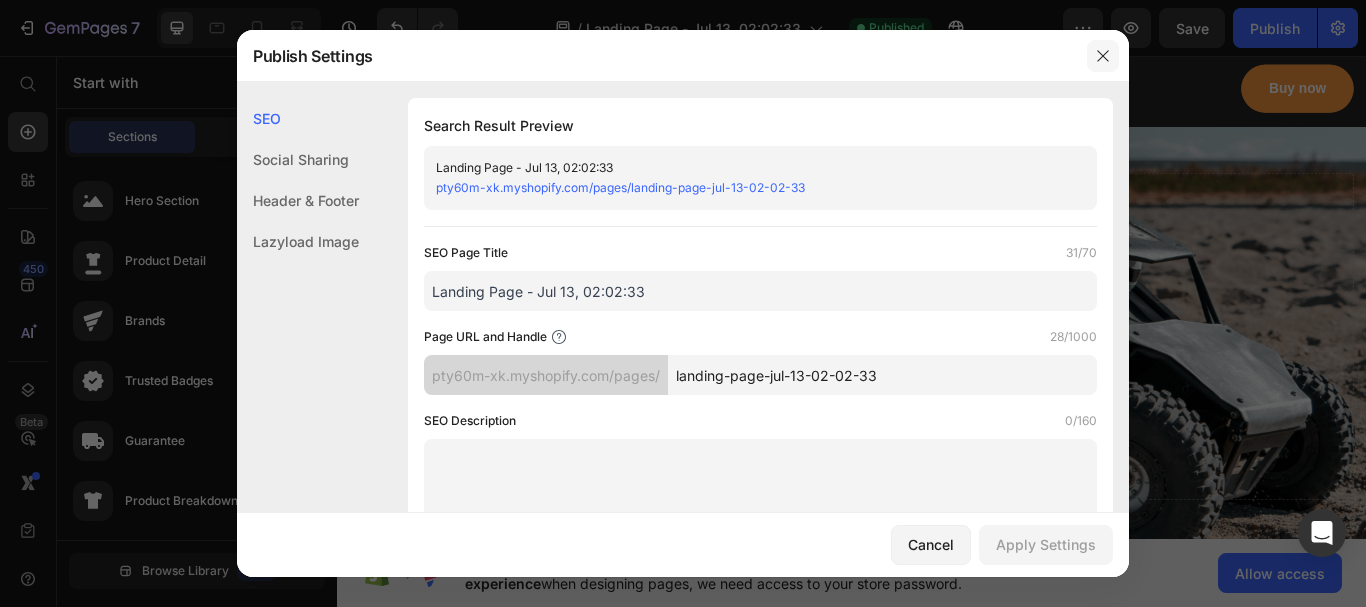 click 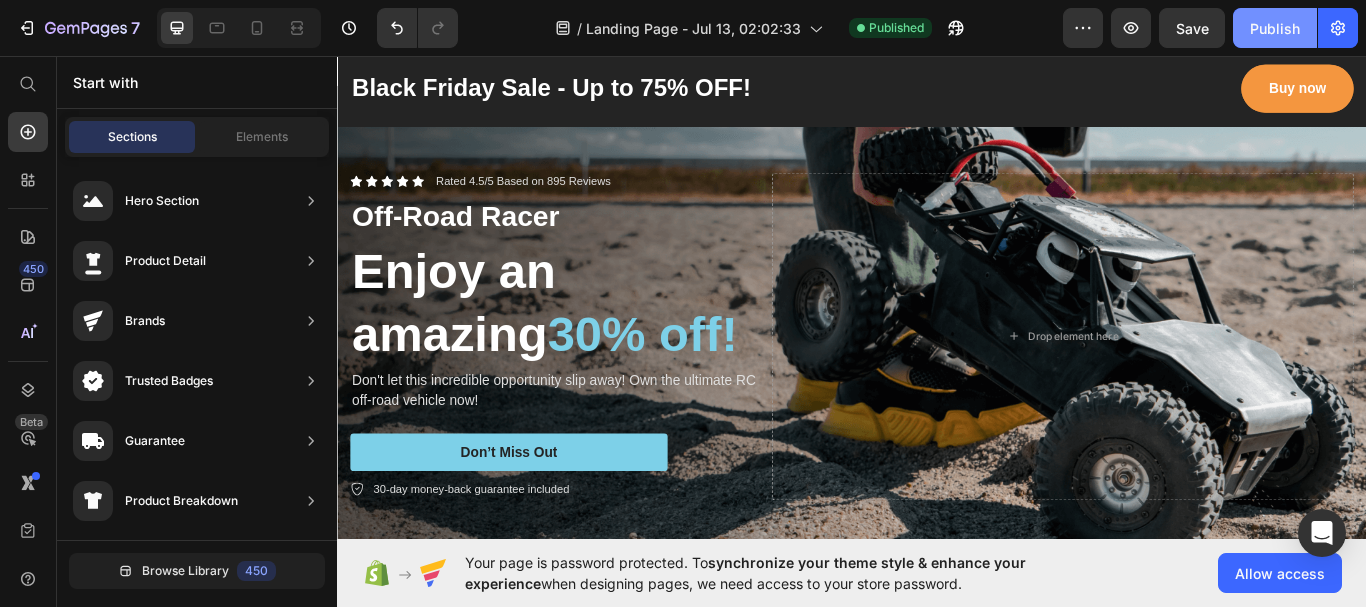 click on "Publish" at bounding box center (1275, 28) 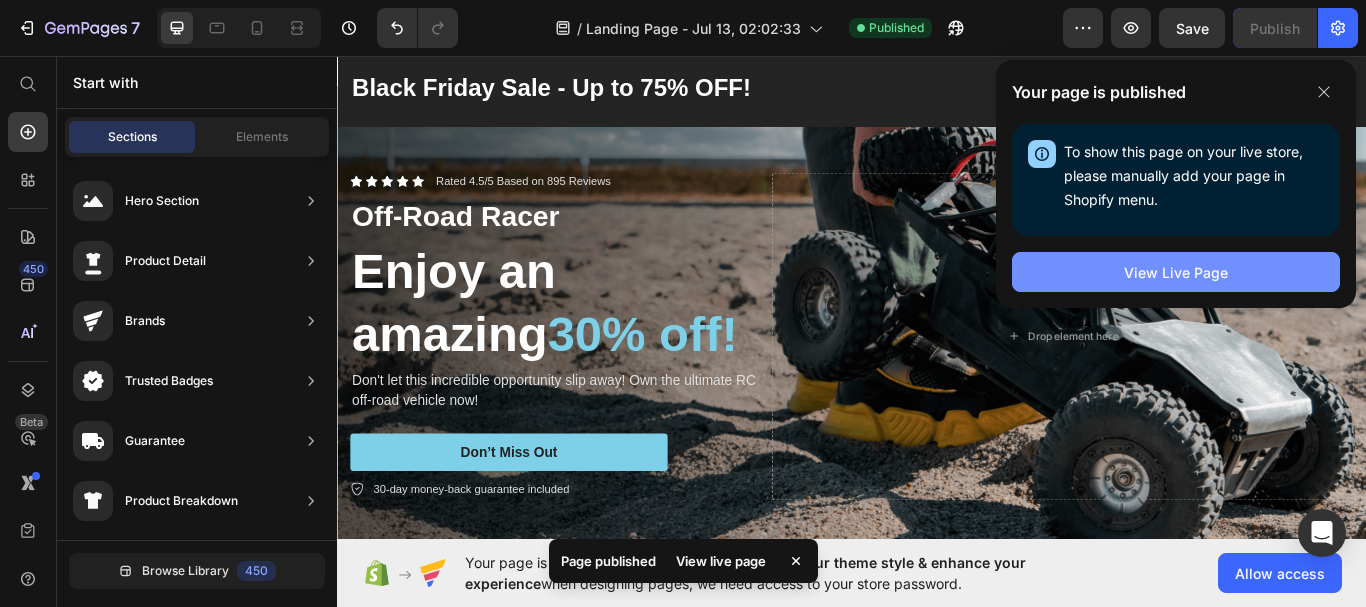 click on "View Live Page" at bounding box center [1176, 272] 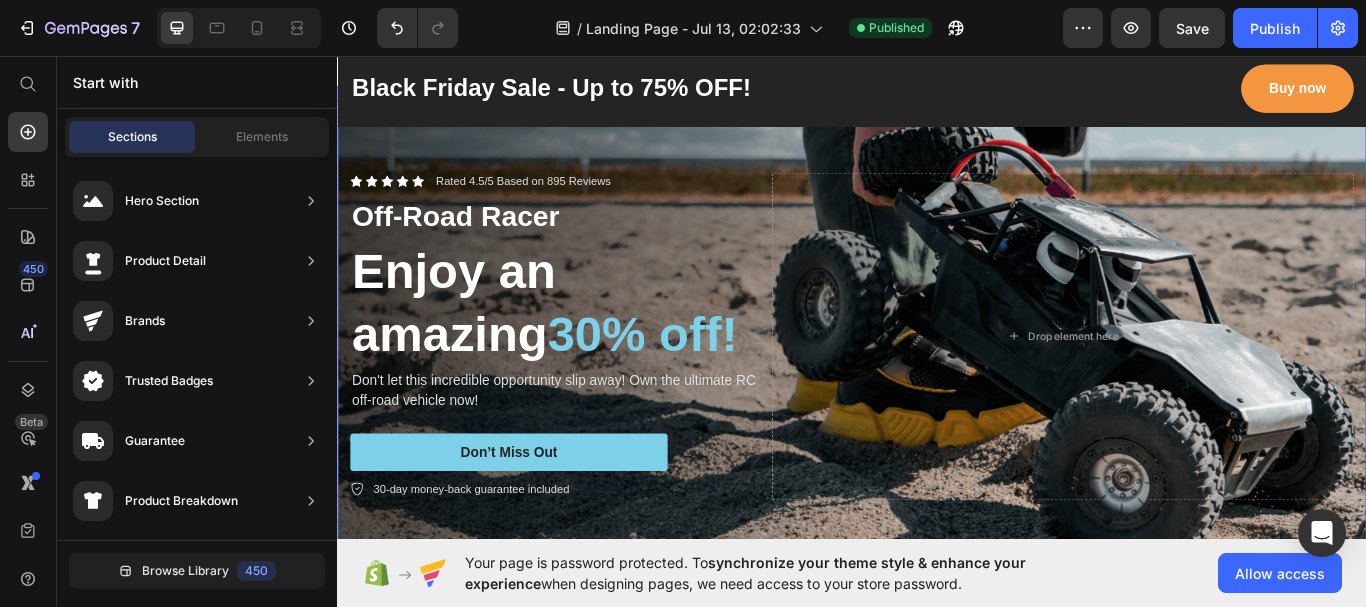 click at bounding box center [937, 383] 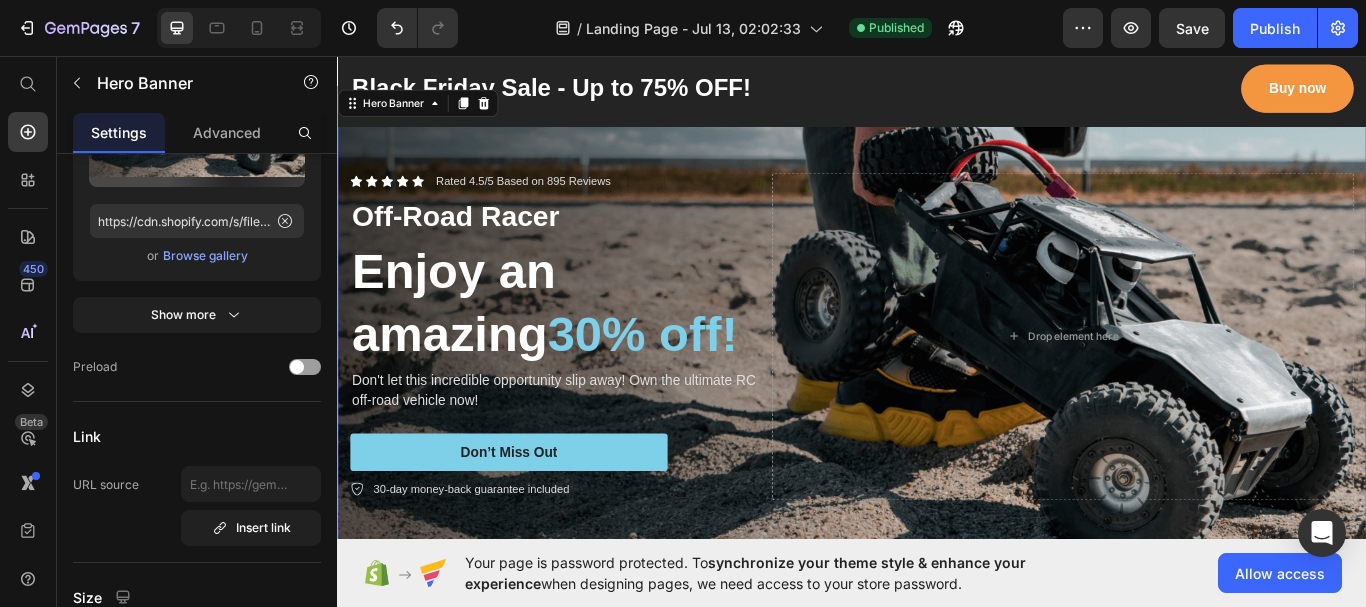 scroll, scrollTop: 0, scrollLeft: 0, axis: both 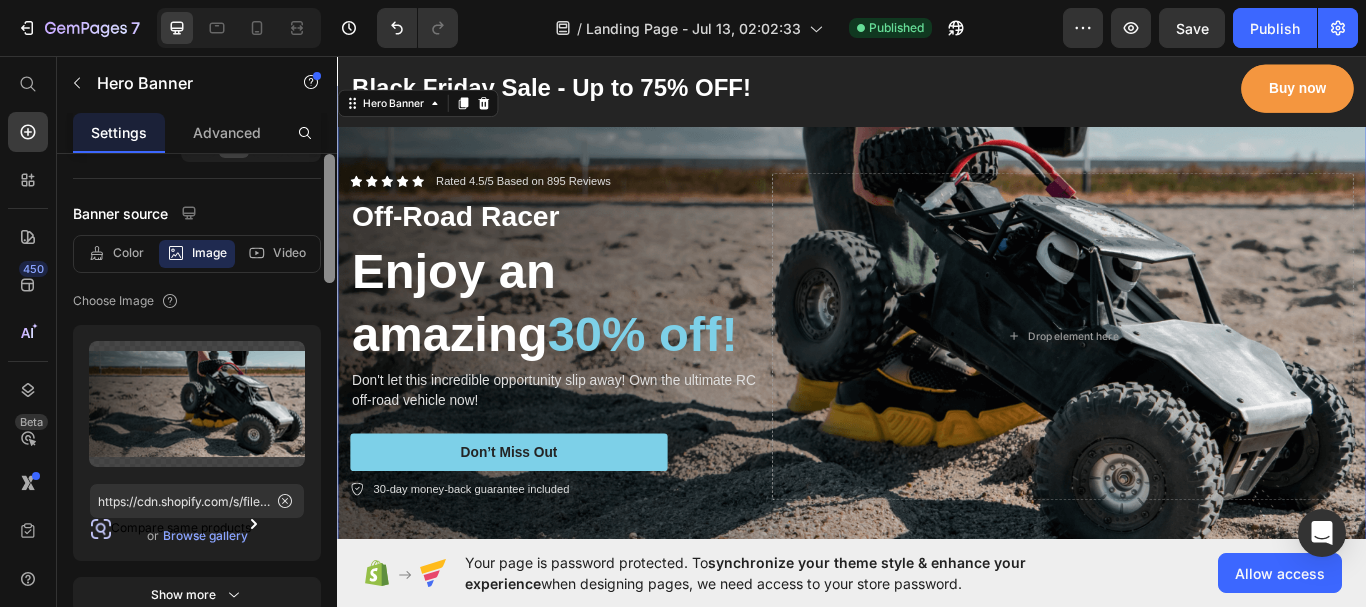 drag, startPoint x: 330, startPoint y: 219, endPoint x: 334, endPoint y: 262, distance: 43.185646 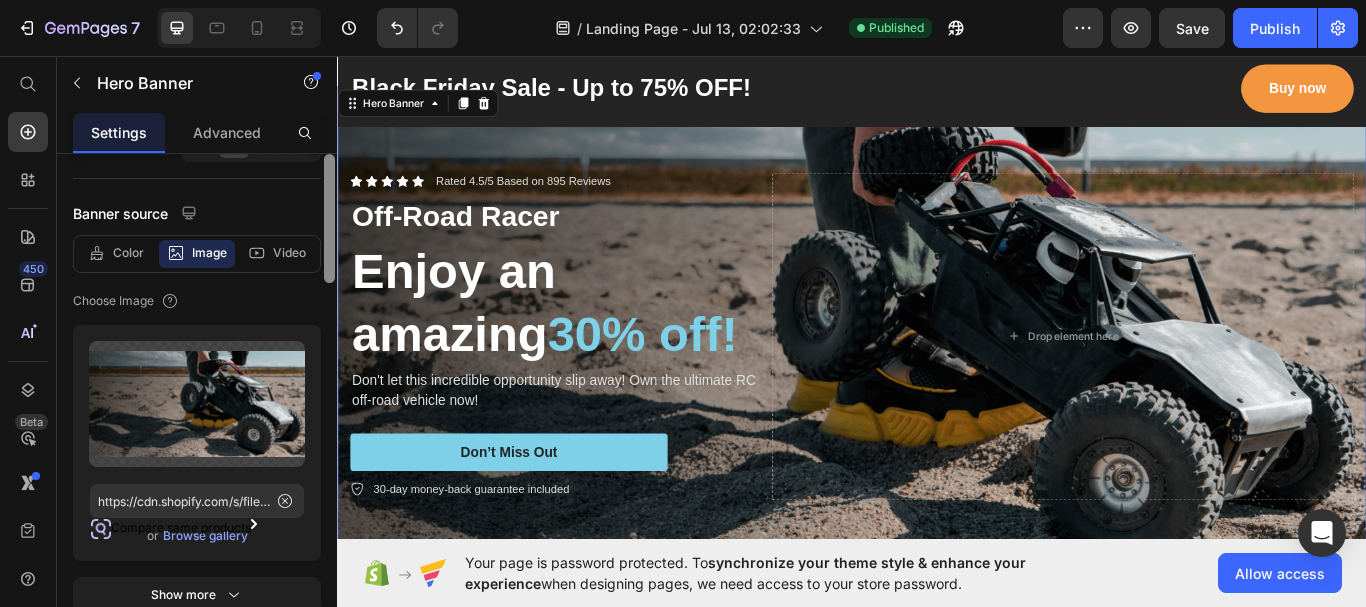 click at bounding box center [329, 218] 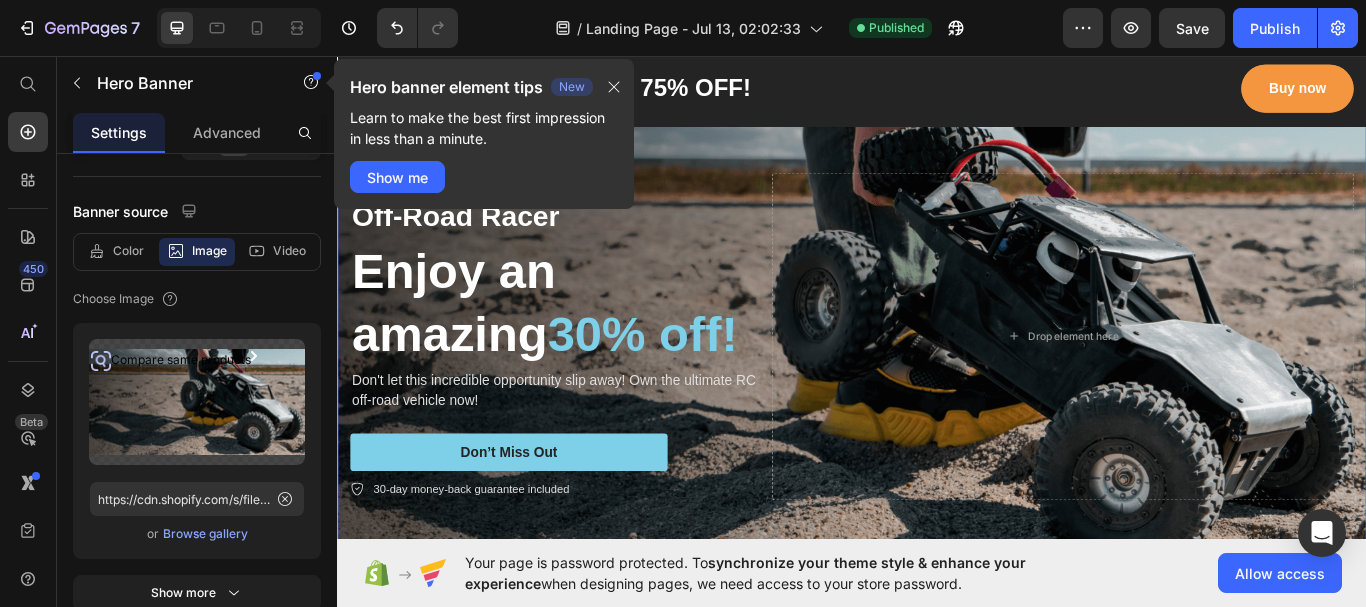 click on "Browse gallery" at bounding box center [205, 534] 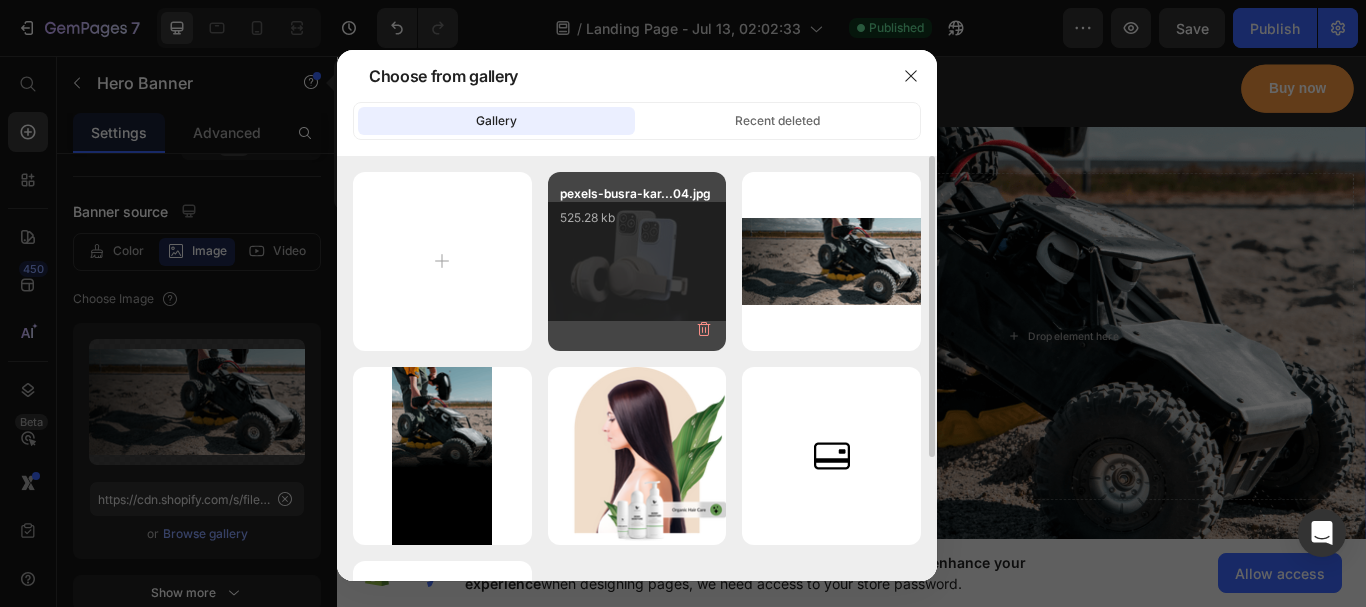 click on "pexels-busra-kar...04.jpg 525.28 kb" at bounding box center (637, 224) 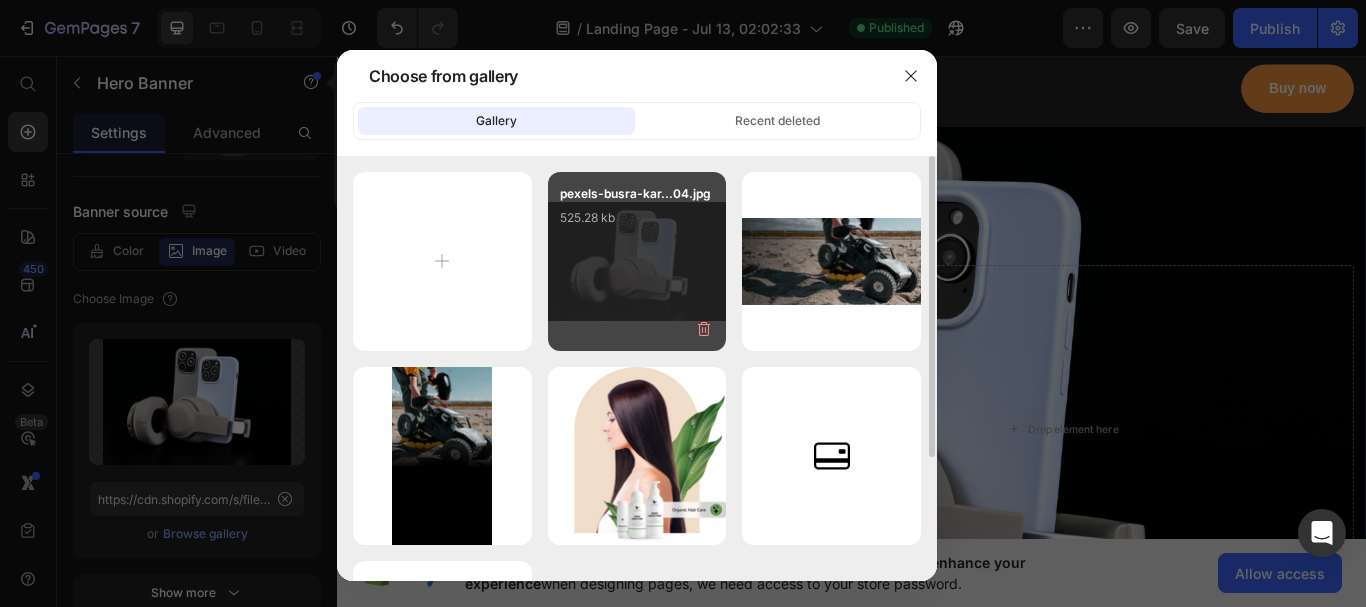 type on "https://cdn.shopify.com/s/files/1/0939/8553/8328/files/gempages_575164056227283812-1a077760-54c2-4ff7-8f9e-693361a34973.jpg" 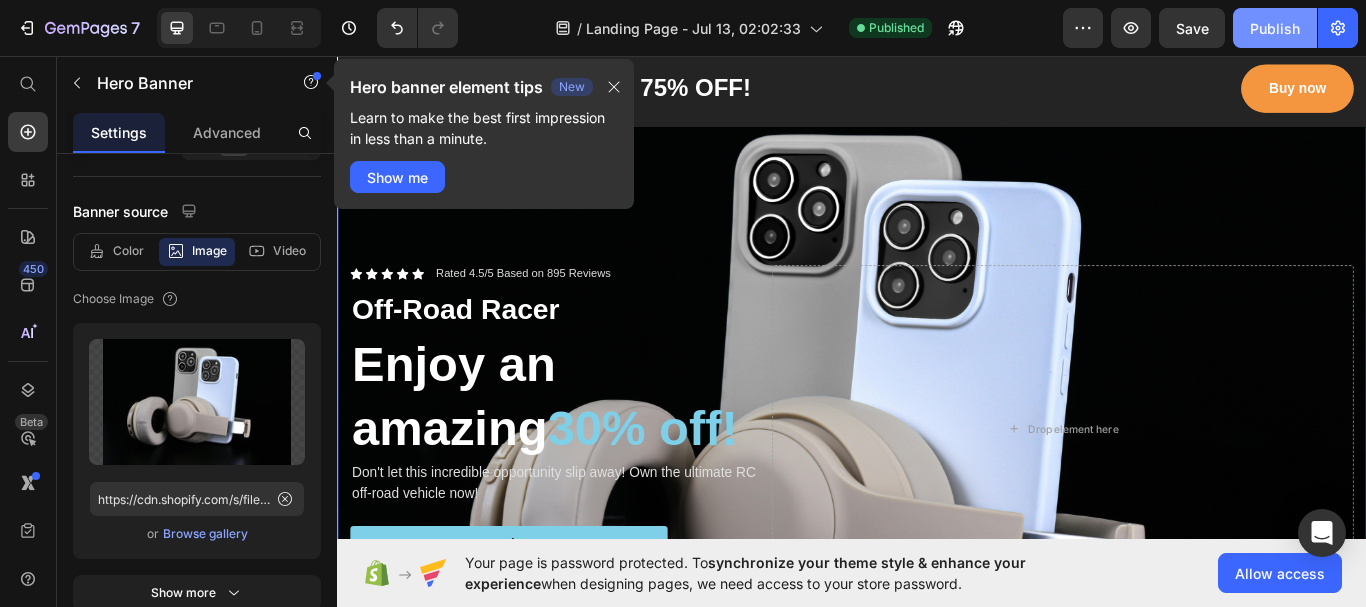 click on "Publish" 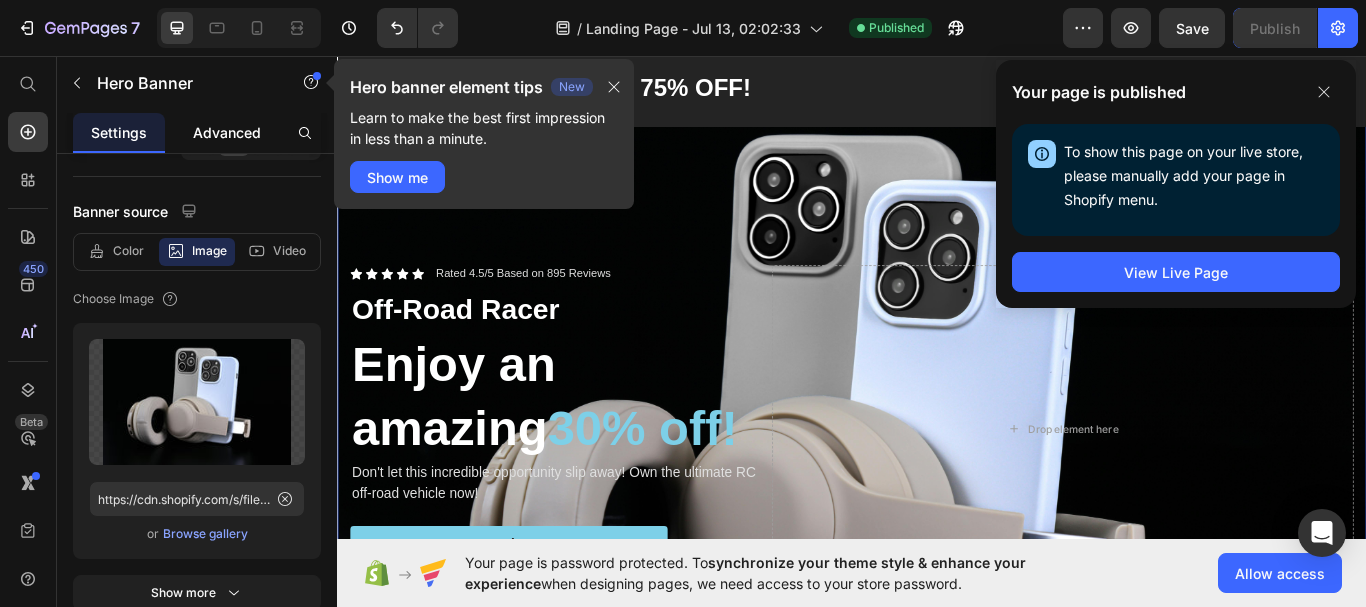 click on "Advanced" at bounding box center [227, 132] 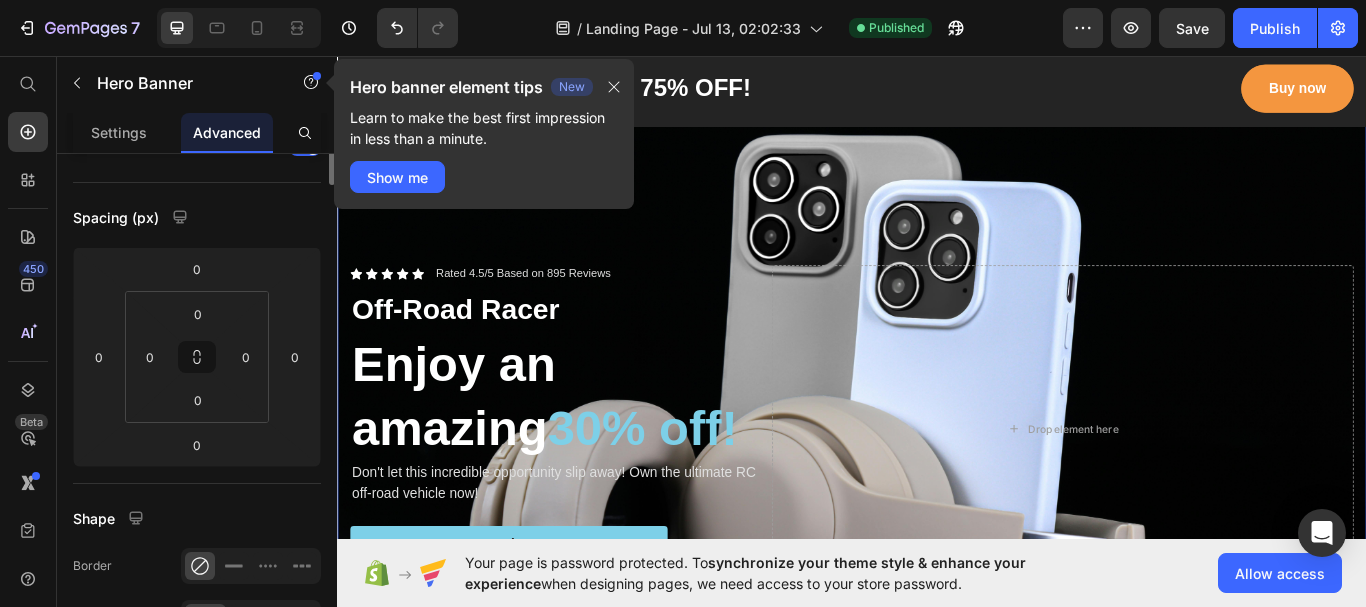scroll, scrollTop: 0, scrollLeft: 0, axis: both 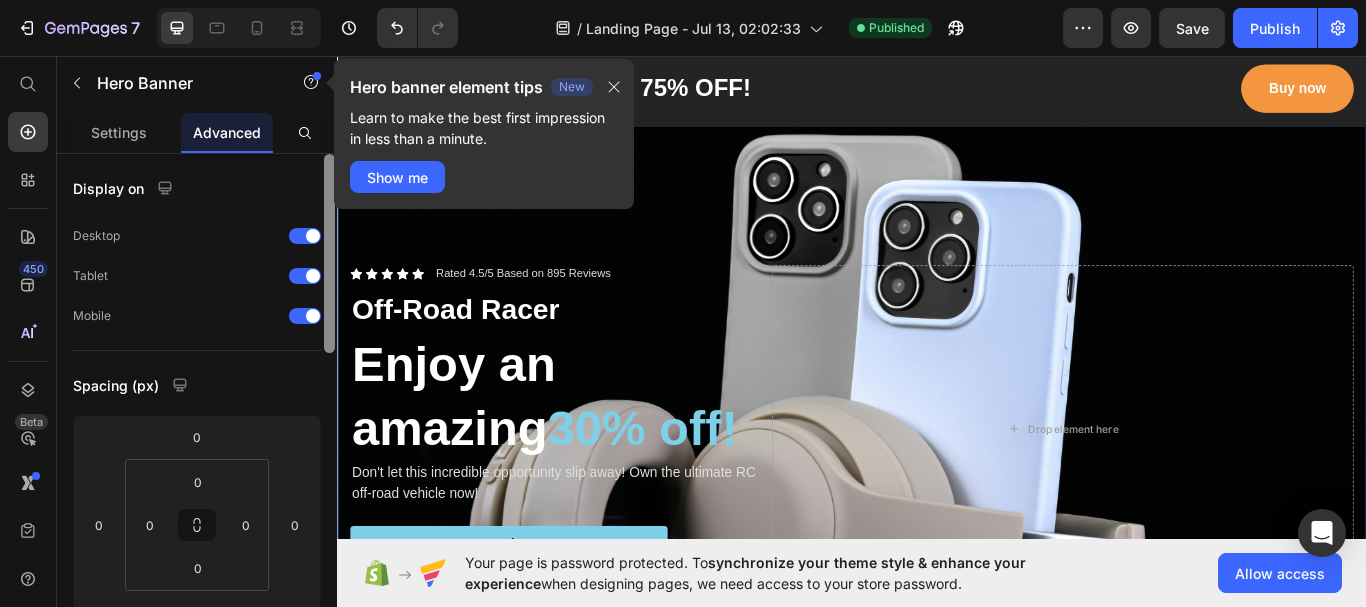 drag, startPoint x: 330, startPoint y: 228, endPoint x: 351, endPoint y: 216, distance: 24.186773 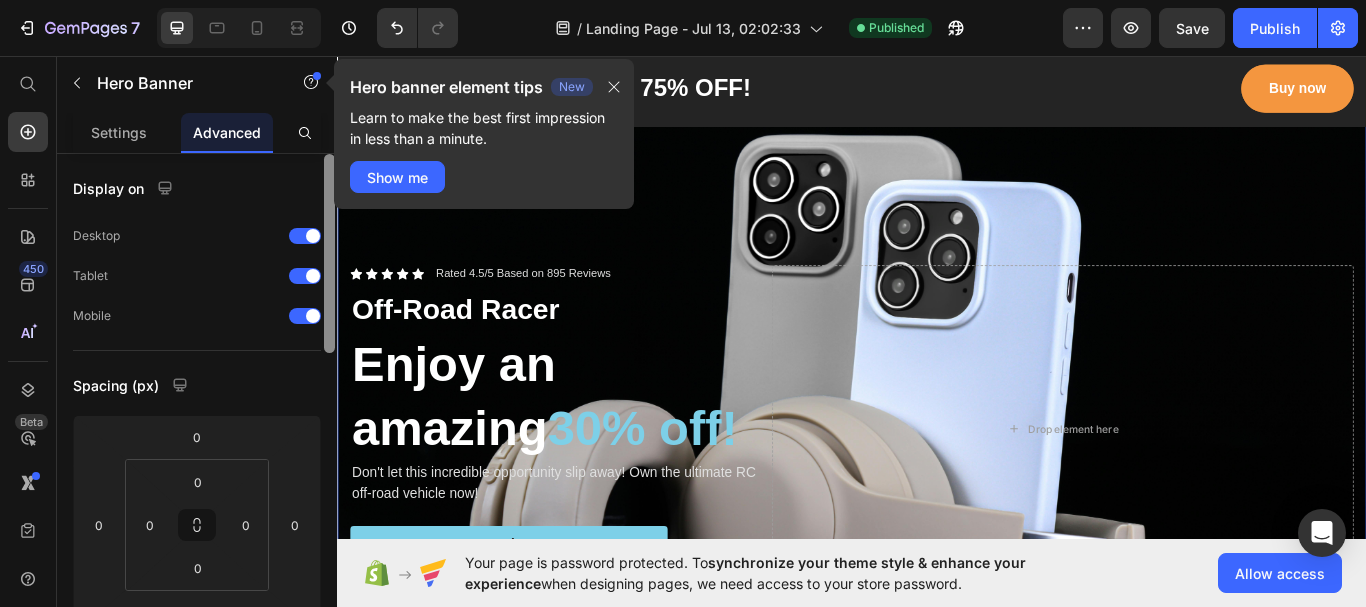 click on "Hero Banner Hero banner element tips New Learn to make the best first impression in less than a minute. Show me Settings Advanced Display on Desktop Tablet Mobile Spacing (px) 0 0 0 0 0 0 0 0 Shape Border Corner Shadow Position Opacity 100 % Animation Upgrade to Build plan  to unlock Animation & other premium features. Interaction Upgrade to Optimize plan  to unlock Interaction & other premium features. CSS class  Delete element" at bounding box center (197, 331) 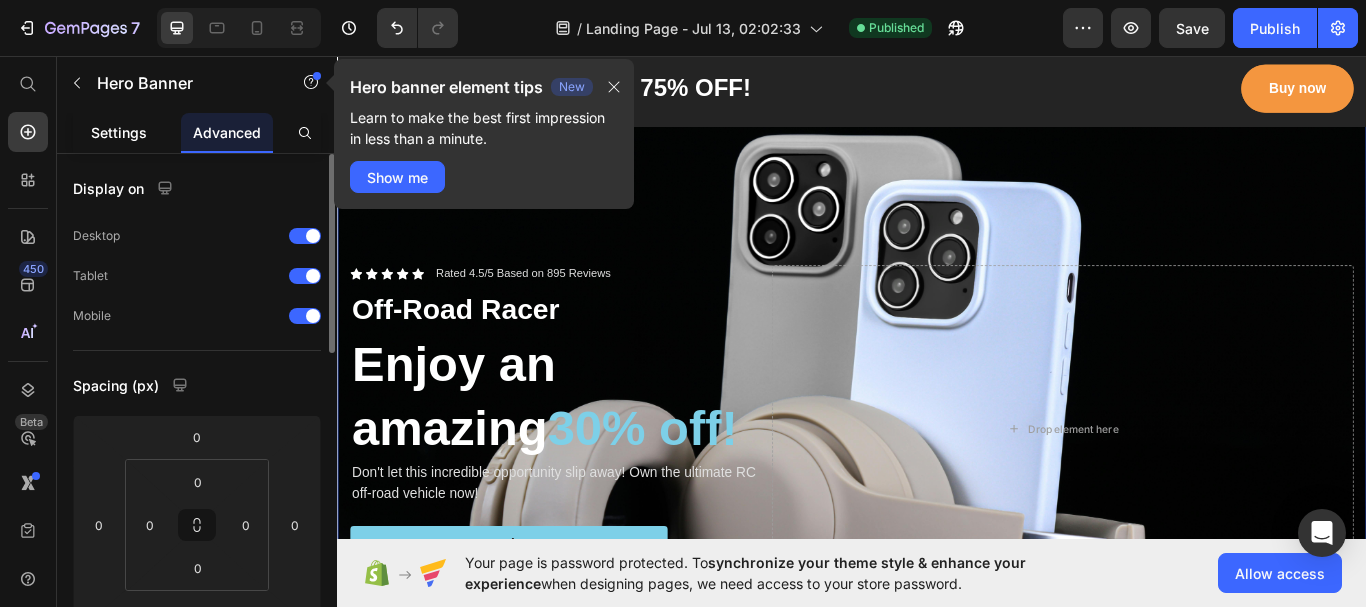 click on "Settings" at bounding box center [119, 132] 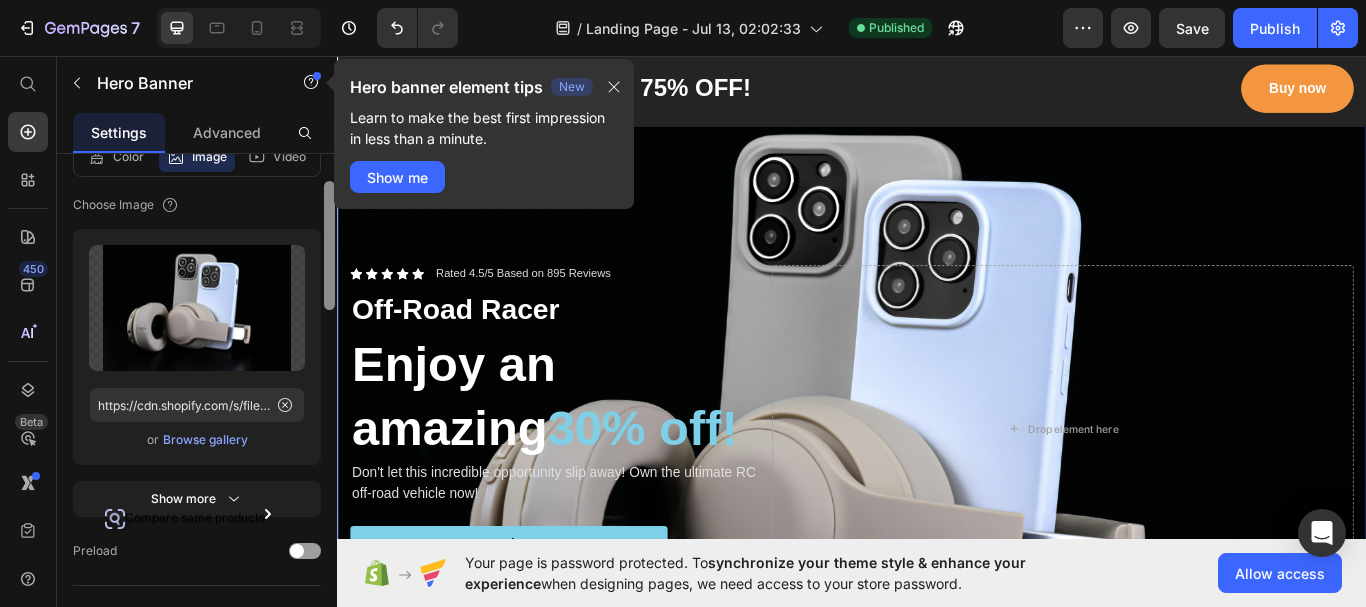 scroll, scrollTop: 294, scrollLeft: 0, axis: vertical 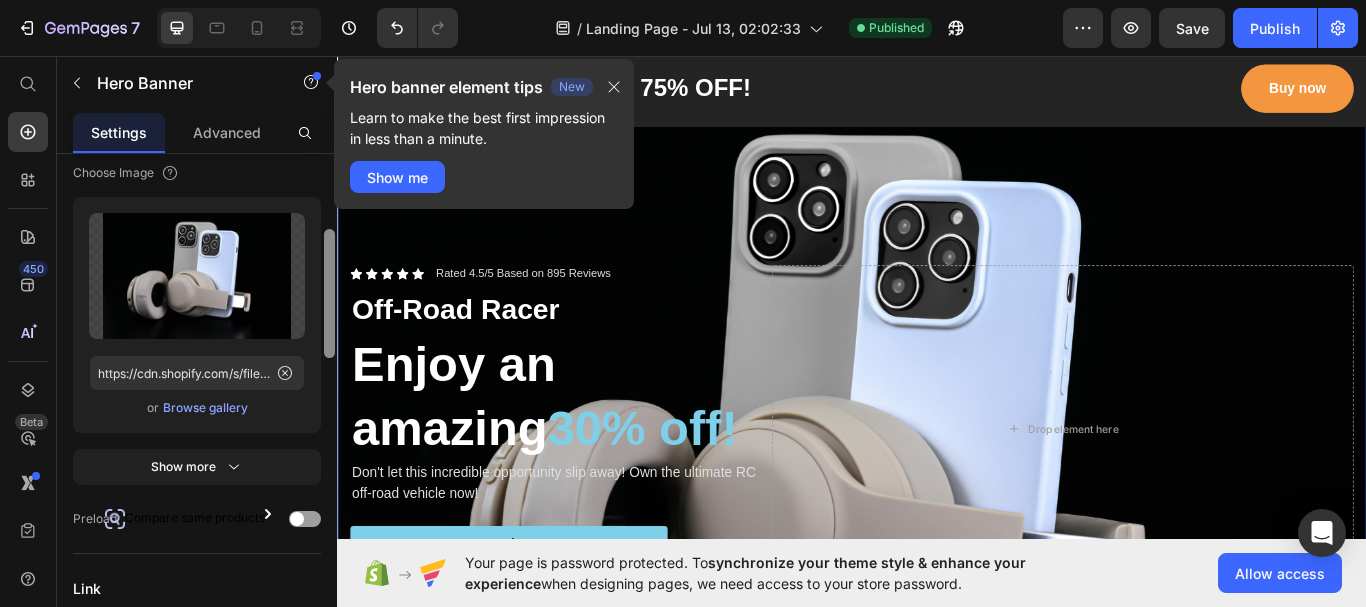 drag, startPoint x: 665, startPoint y: 310, endPoint x: 343, endPoint y: 428, distance: 342.94022 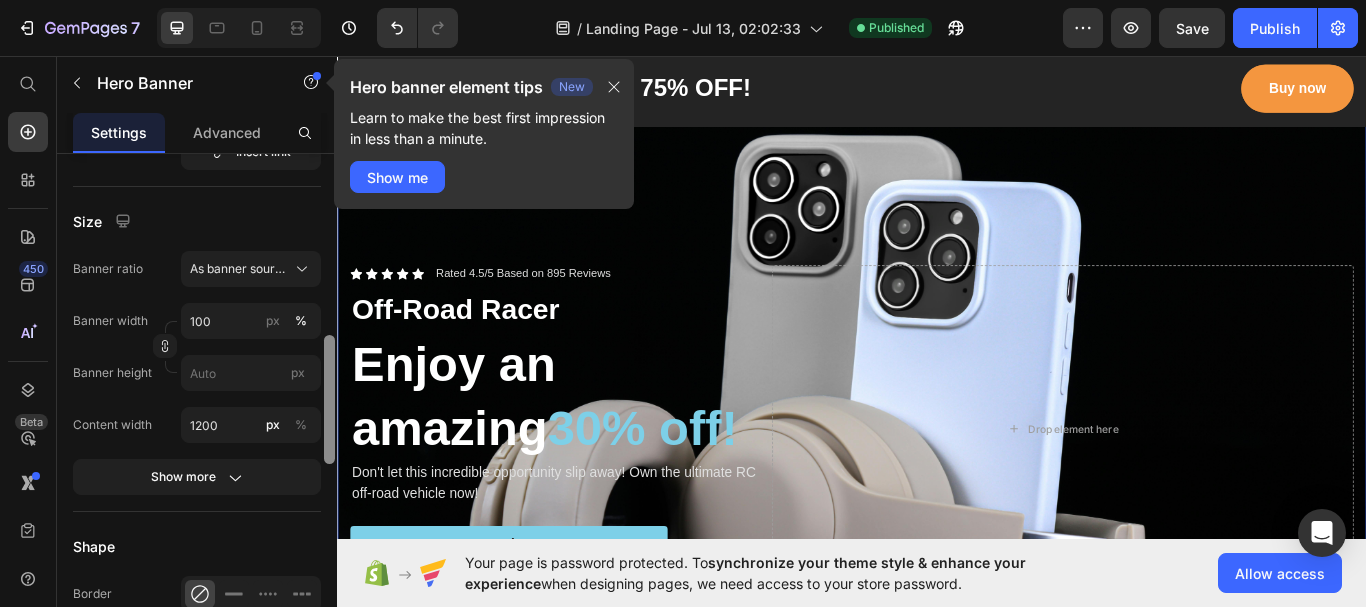 scroll, scrollTop: 0, scrollLeft: 0, axis: both 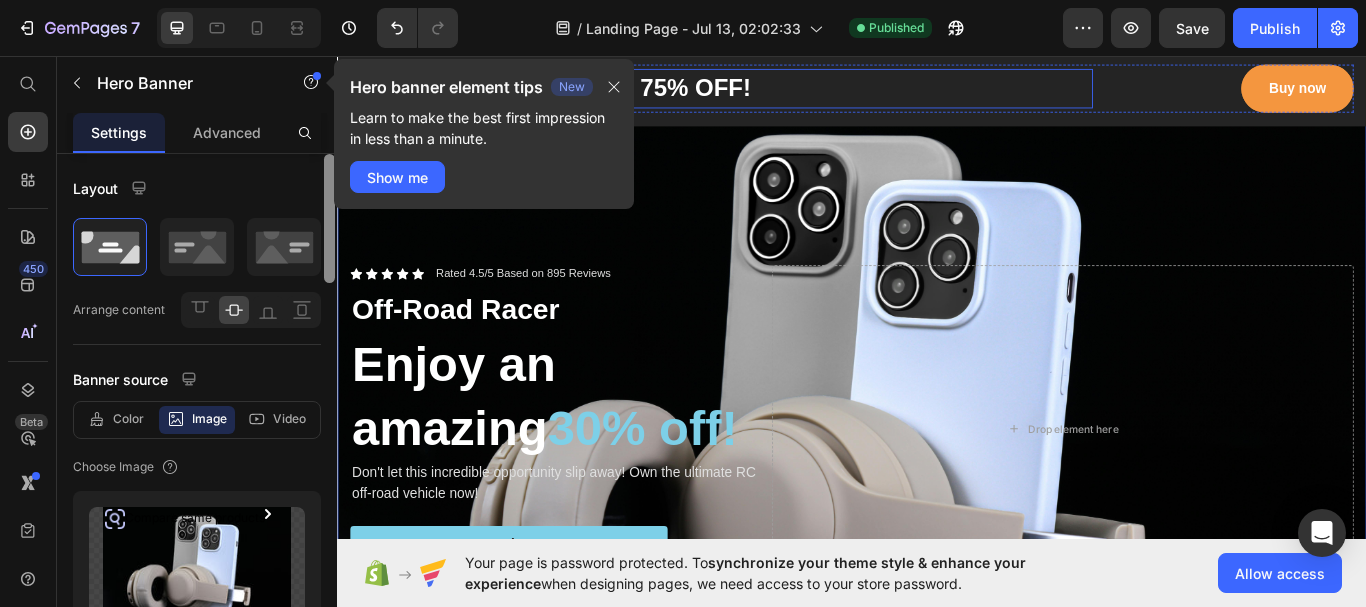 click on "Black Friday Sale - Up to 75% OFF!" at bounding box center (785, 95) 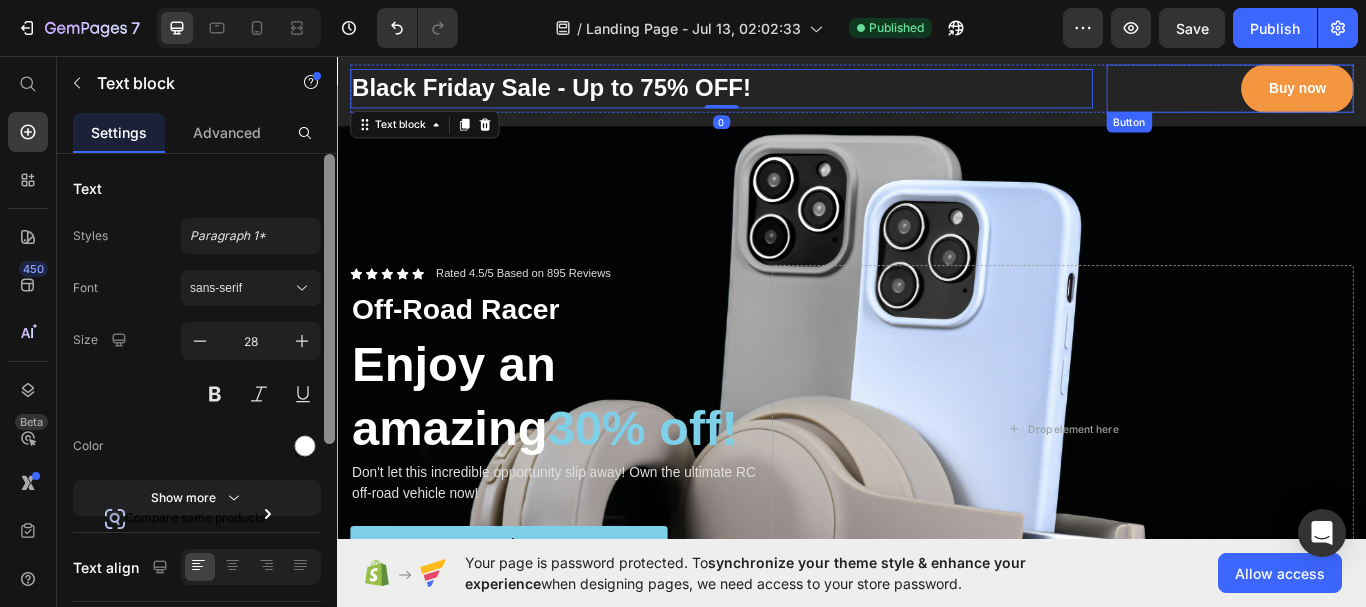click on "Buy now Button" at bounding box center (1378, 95) 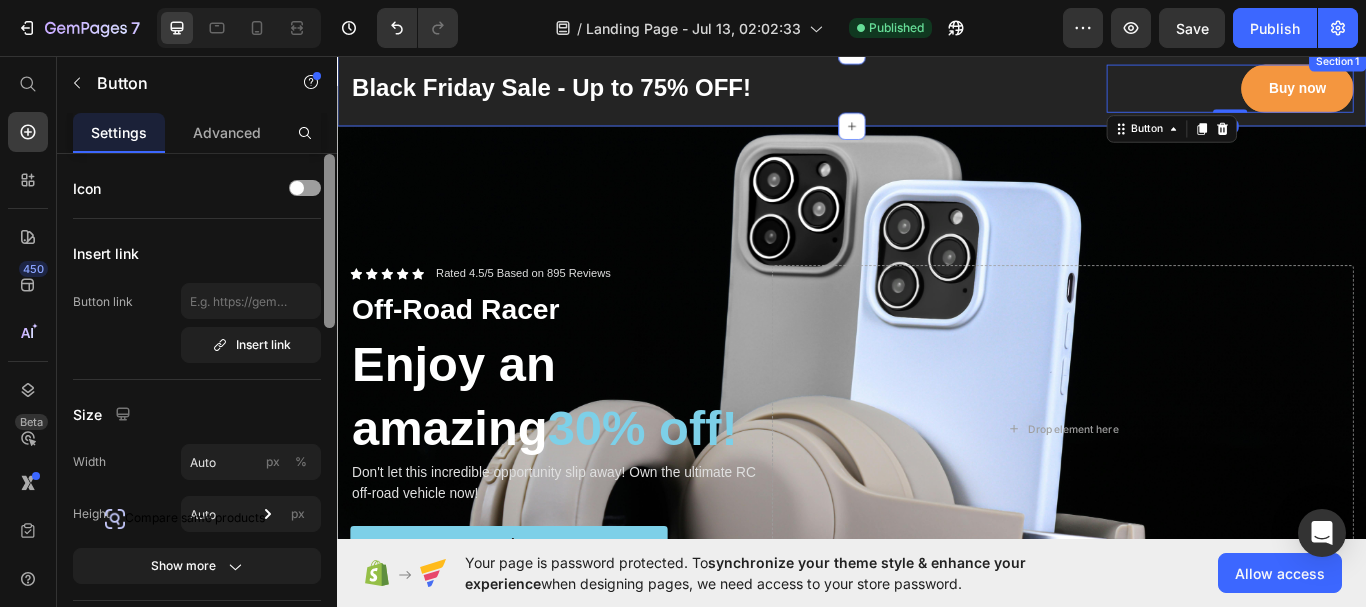 click on "Black Friday Sale - Up to 75% OFF! Text block Buy now Button   0 Row Section 1" at bounding box center (937, 95) 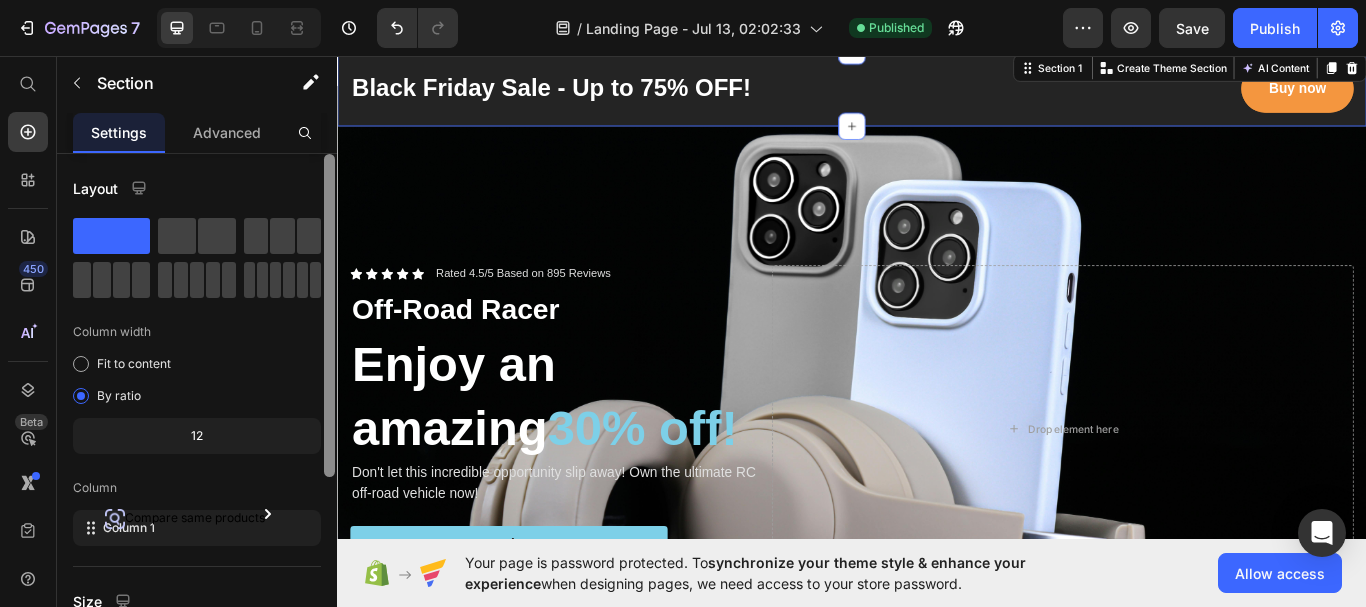 click on "Black Friday Sale - Up to 75% OFF! Text block Buy now Button Row Section 1   You can create reusable sections Create Theme Section AI Content Write with GemAI What would you like to describe here? Tone and Voice Persuasive Product Show more Generate" at bounding box center [937, 95] 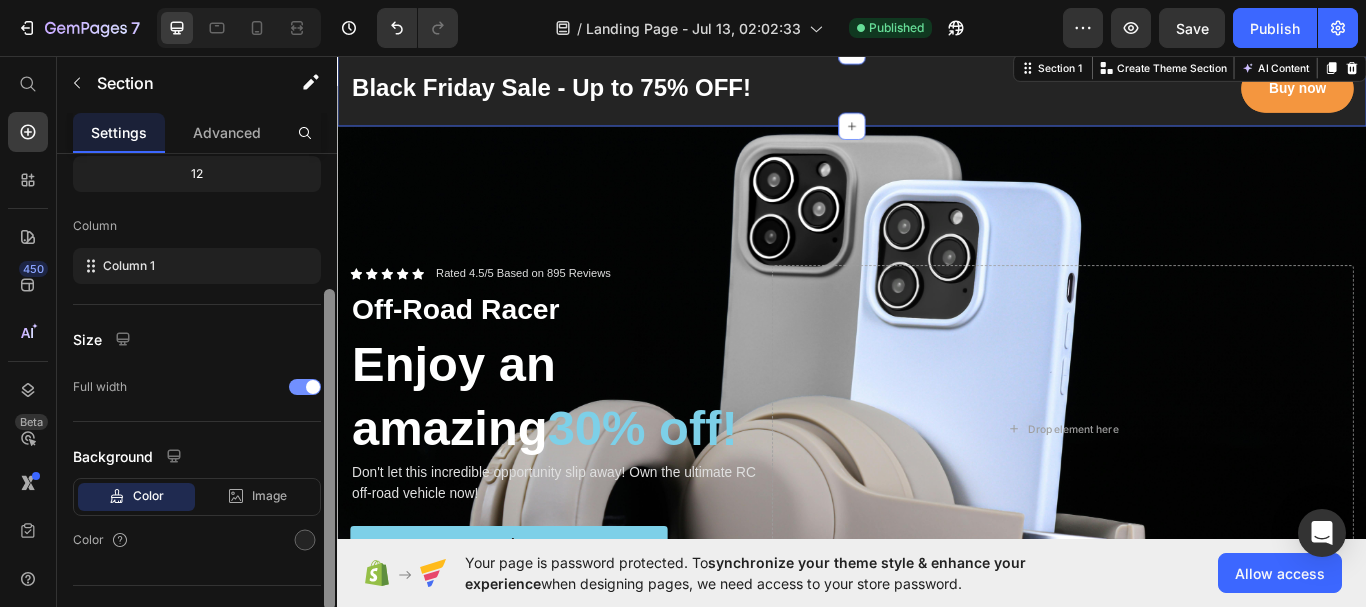 scroll, scrollTop: 298, scrollLeft: 0, axis: vertical 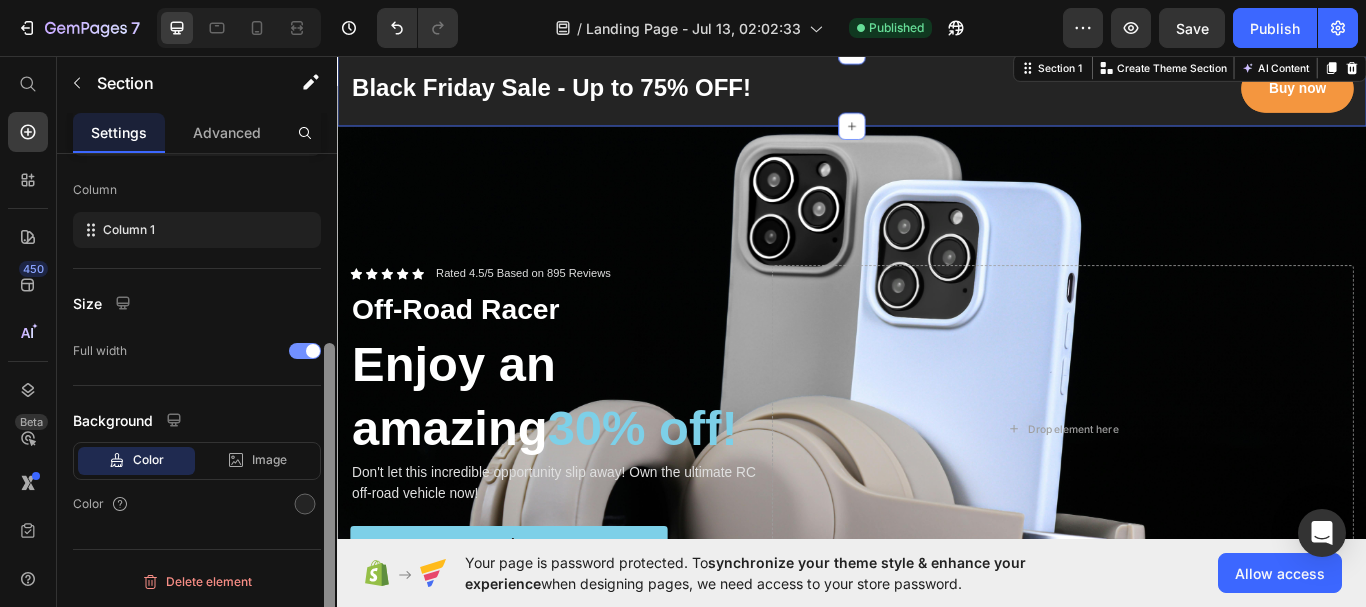 click on "Full width" 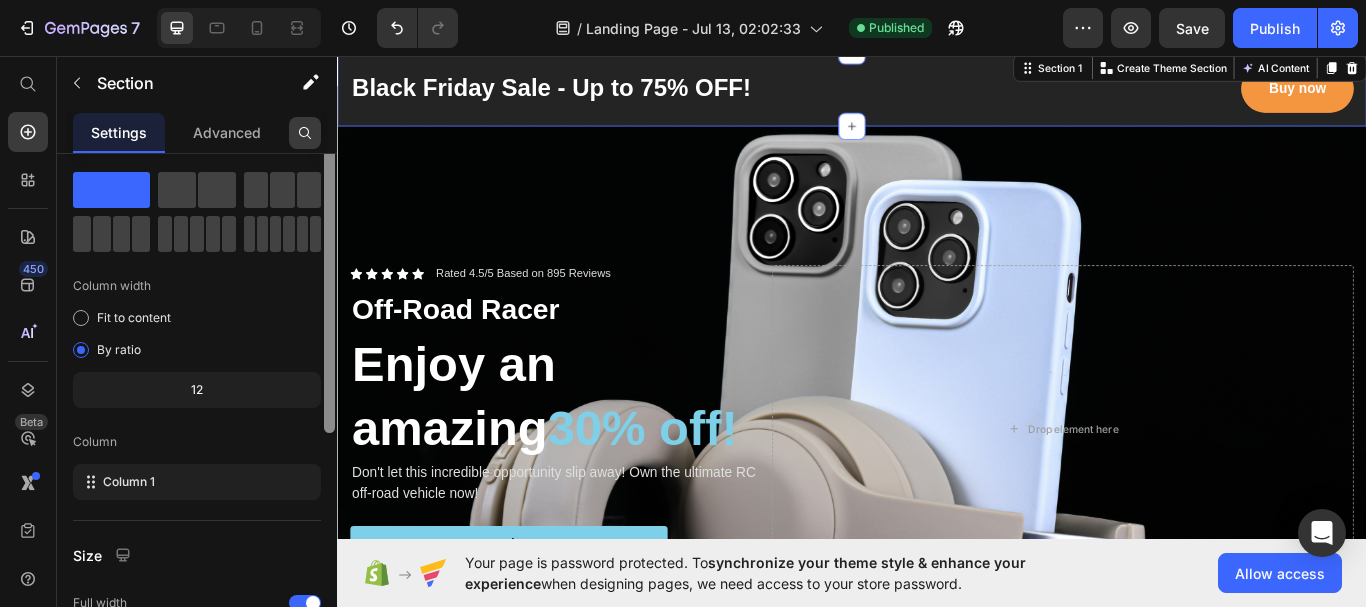 scroll, scrollTop: 0, scrollLeft: 0, axis: both 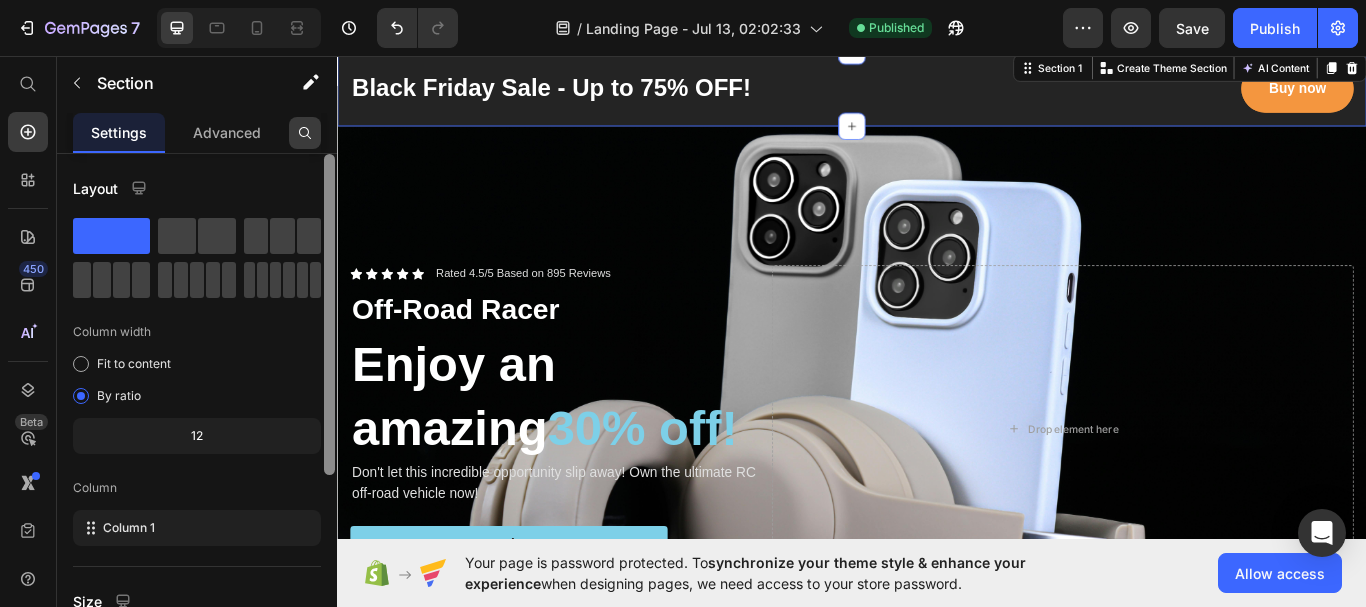 drag, startPoint x: 331, startPoint y: 361, endPoint x: 312, endPoint y: 121, distance: 240.75092 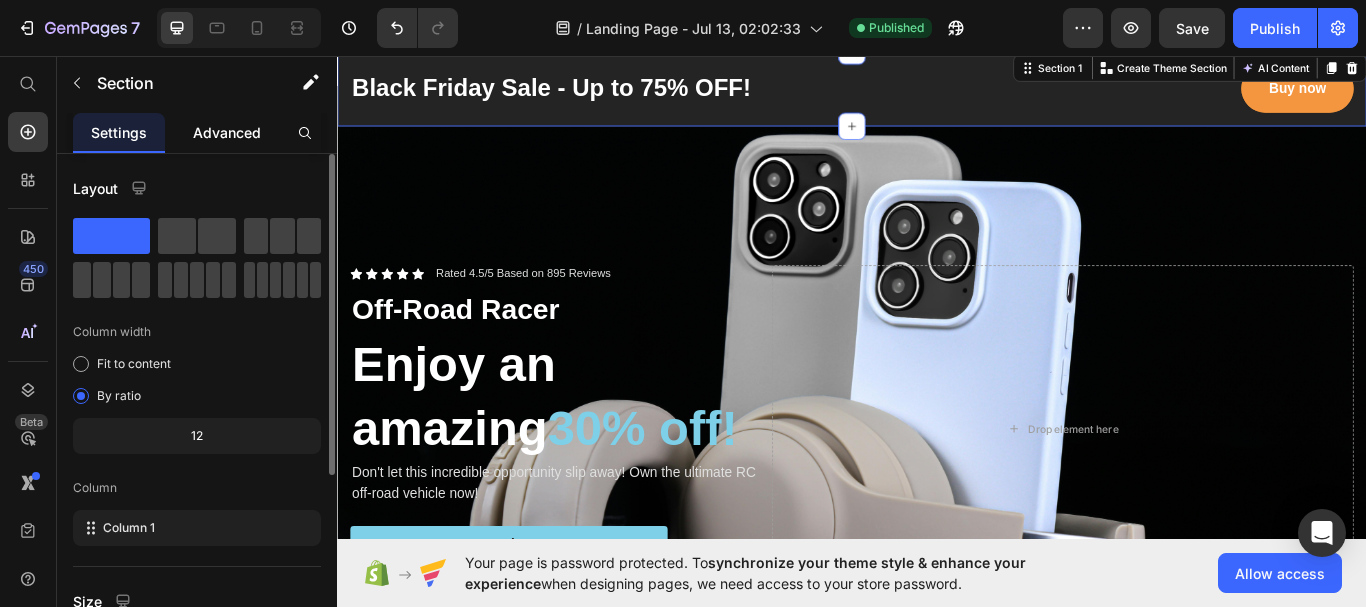 click on "Advanced" at bounding box center (227, 132) 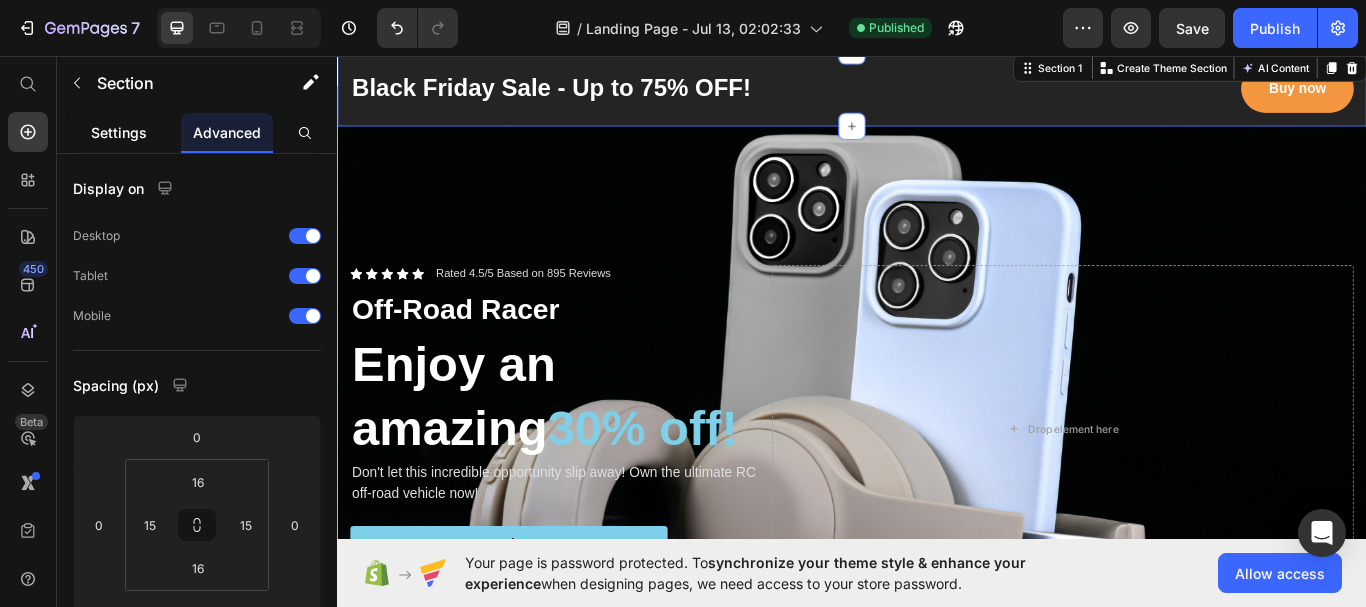 click on "Settings" 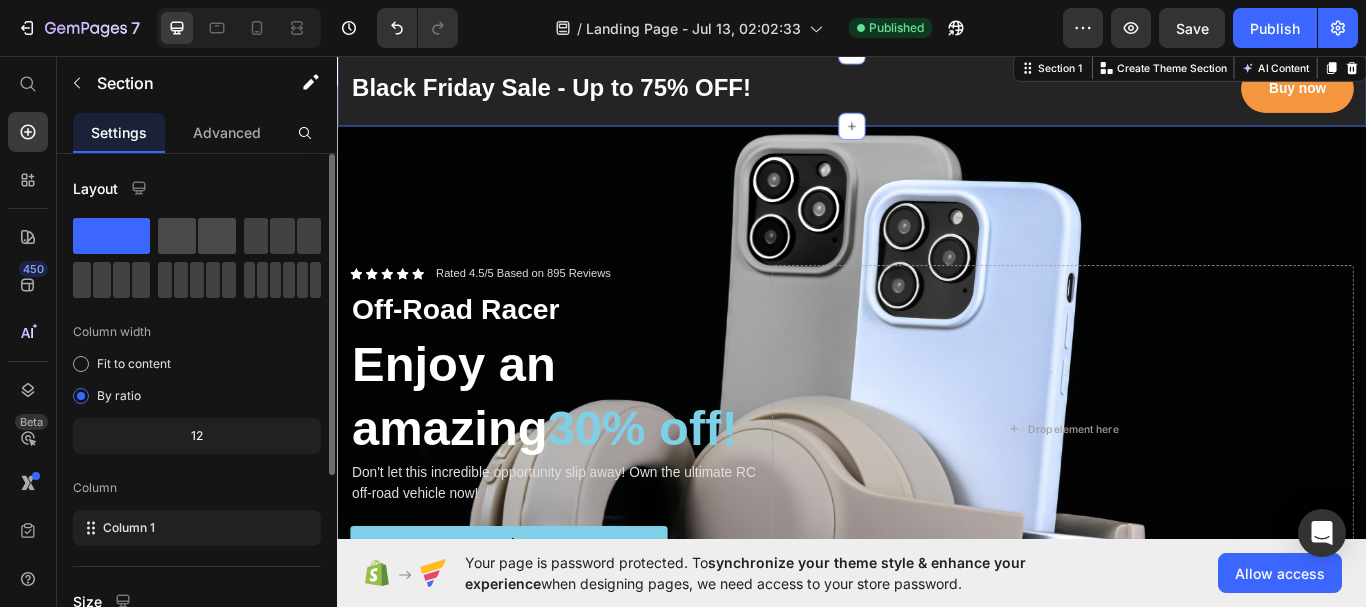 click 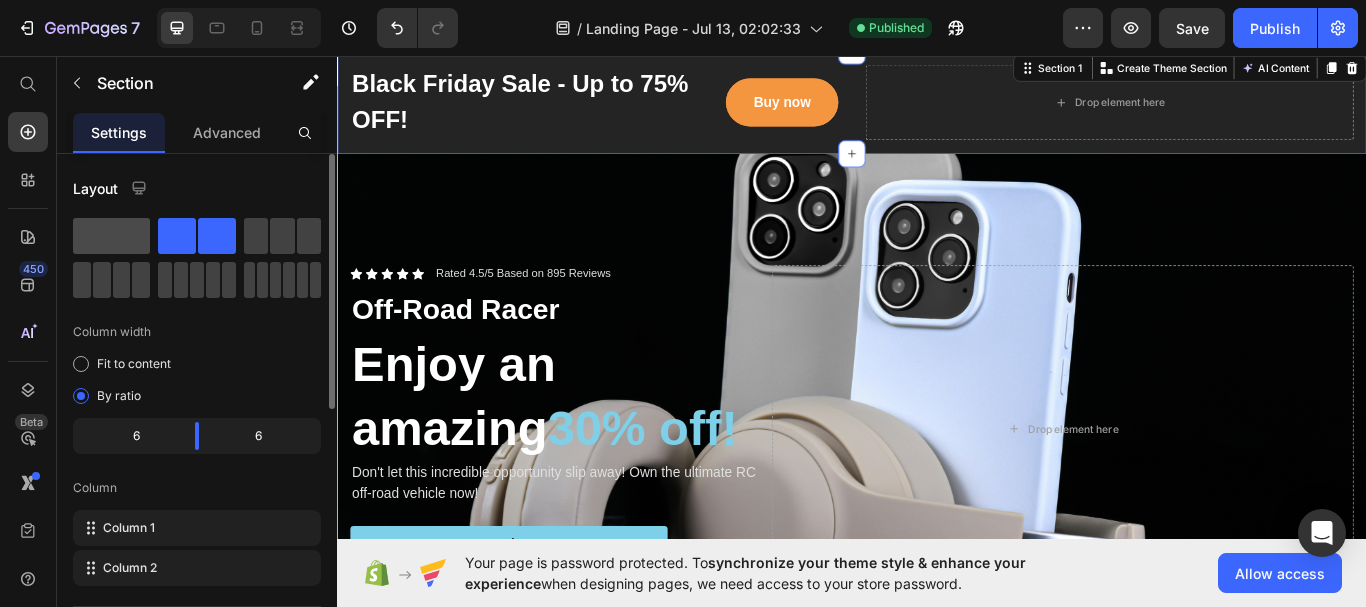 click 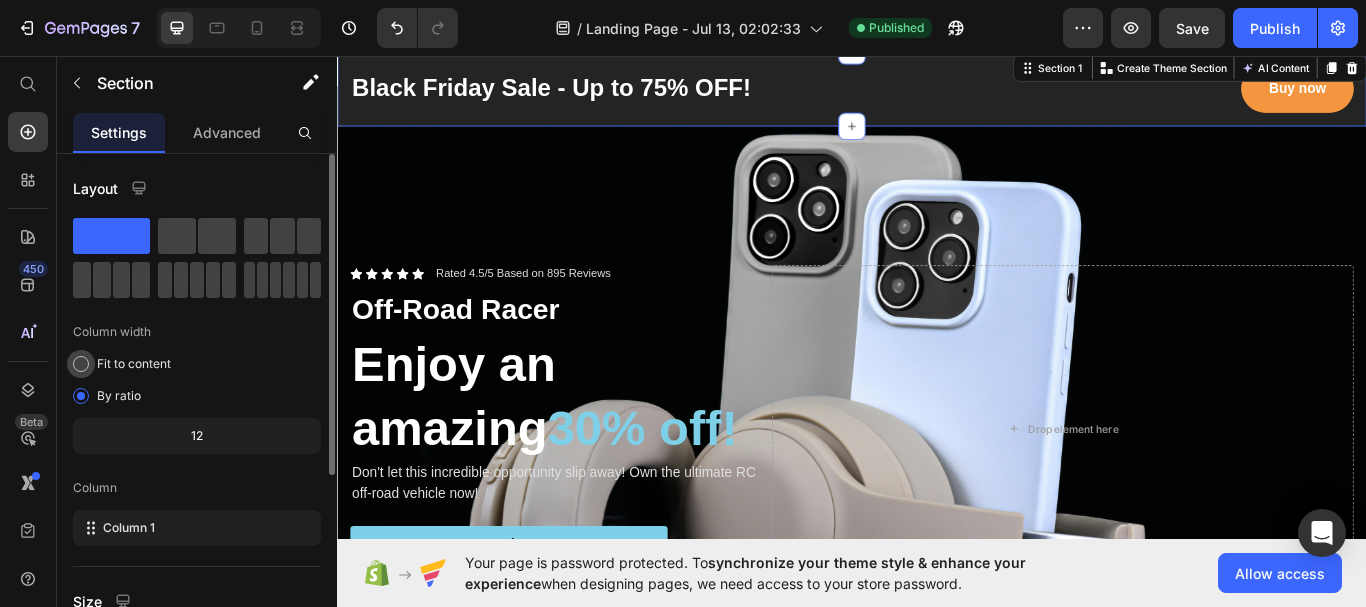 click on "Fit to content" 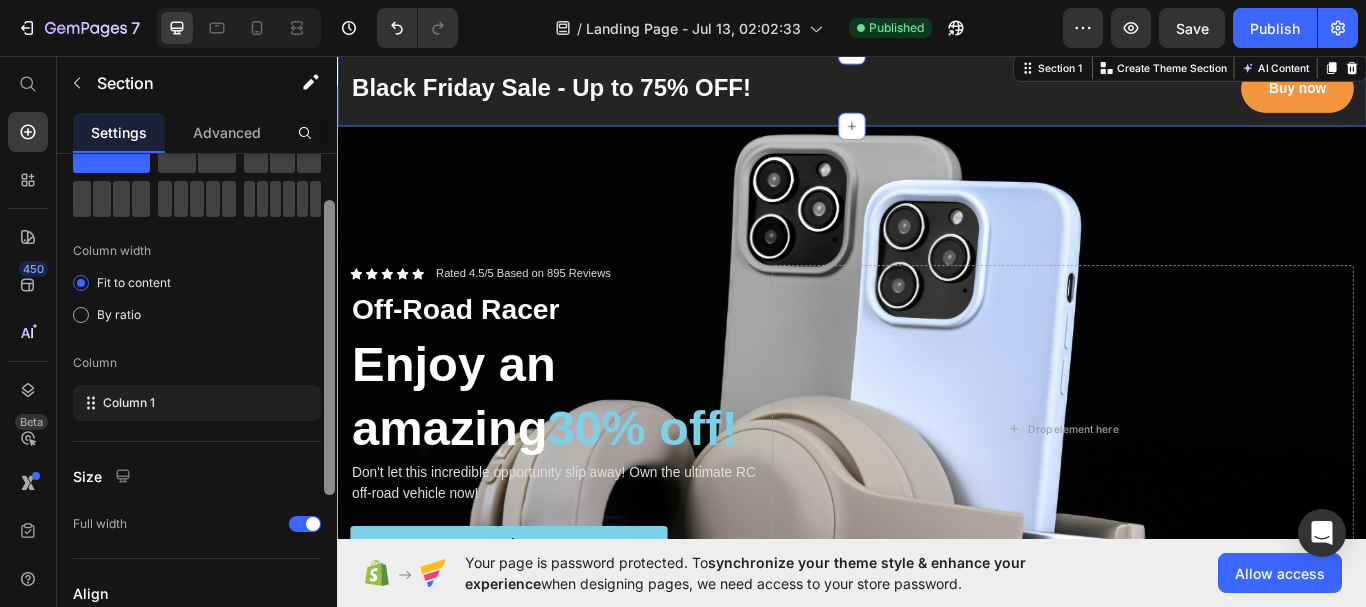 scroll, scrollTop: 93, scrollLeft: 0, axis: vertical 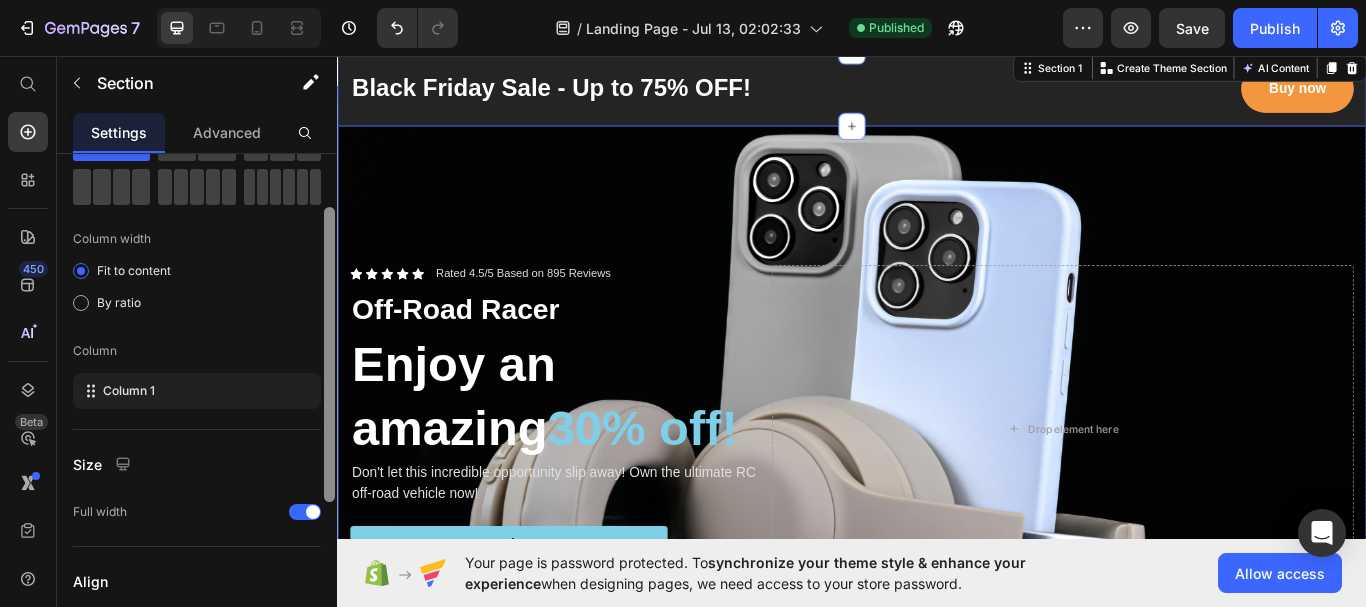 drag, startPoint x: 670, startPoint y: 310, endPoint x: 340, endPoint y: 377, distance: 336.73282 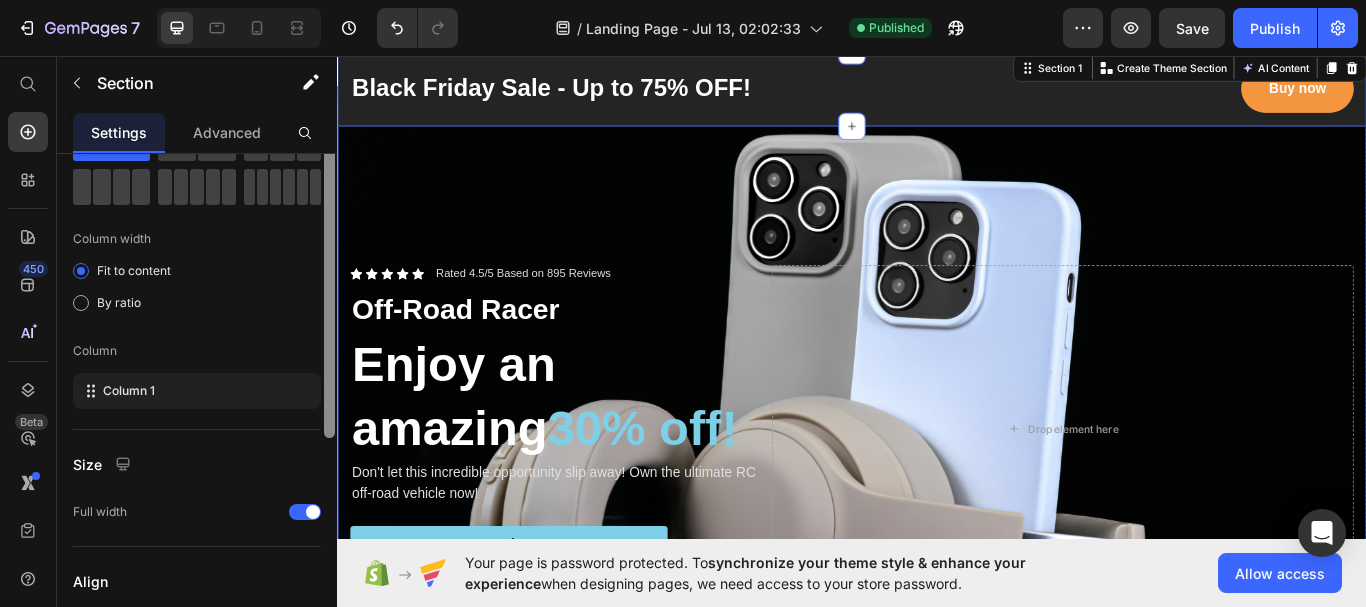 scroll, scrollTop: 0, scrollLeft: 0, axis: both 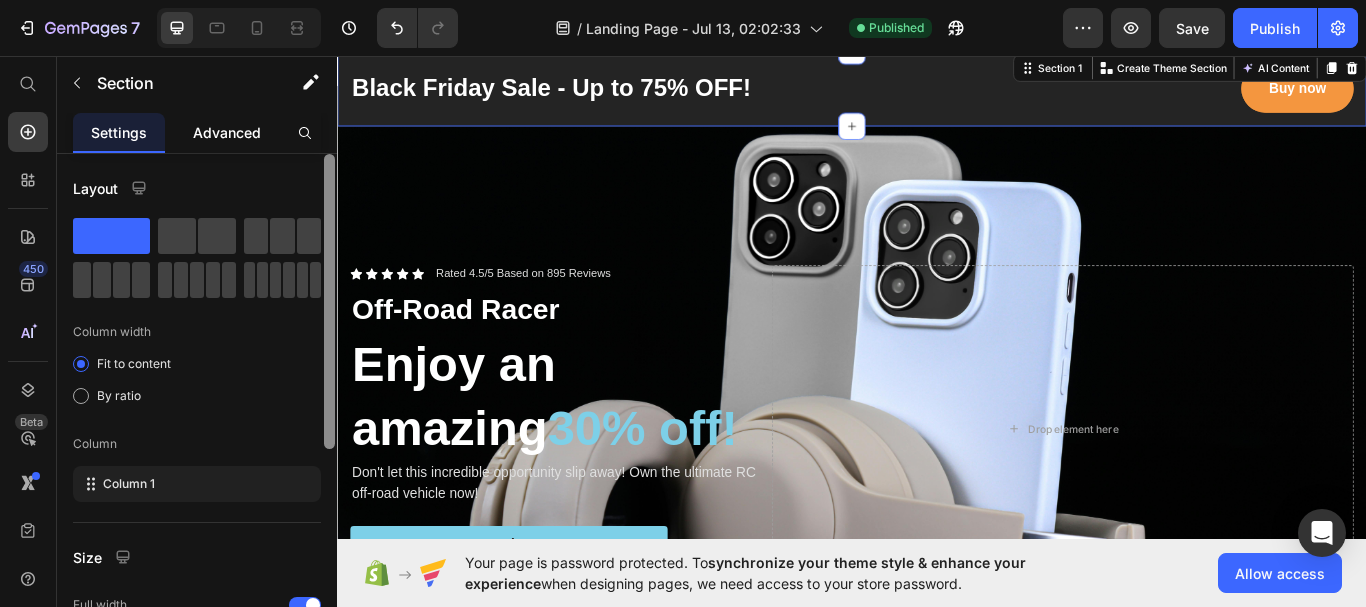 click on "Advanced" at bounding box center [227, 132] 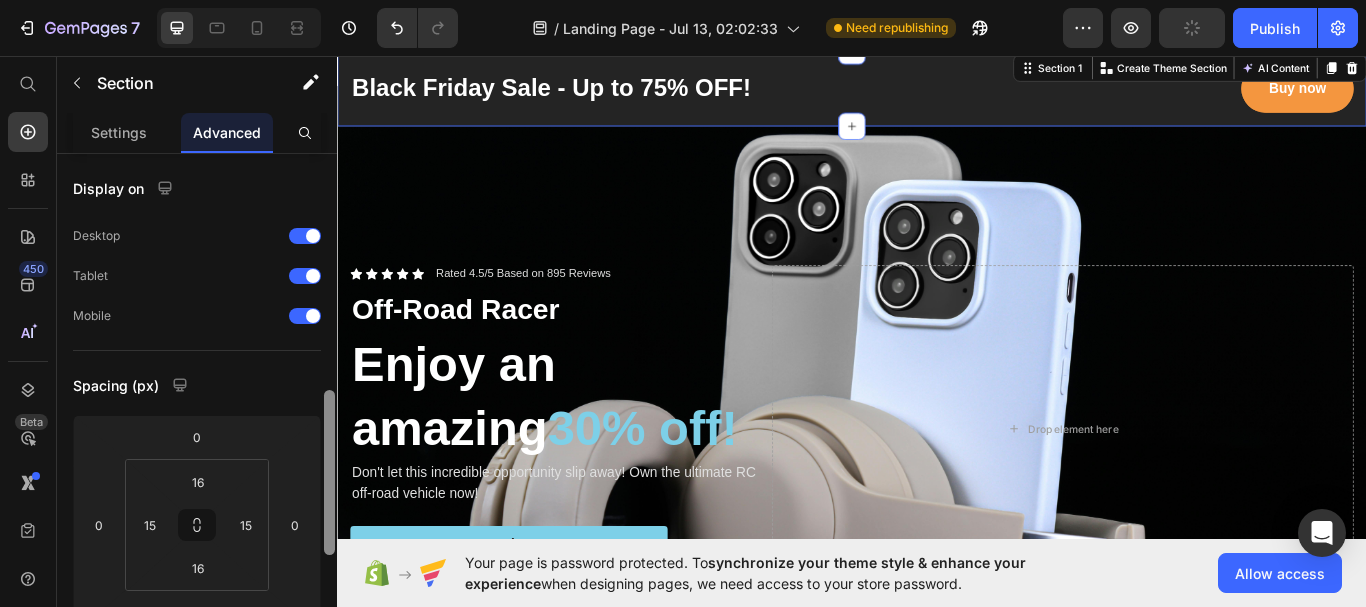scroll, scrollTop: 208, scrollLeft: 0, axis: vertical 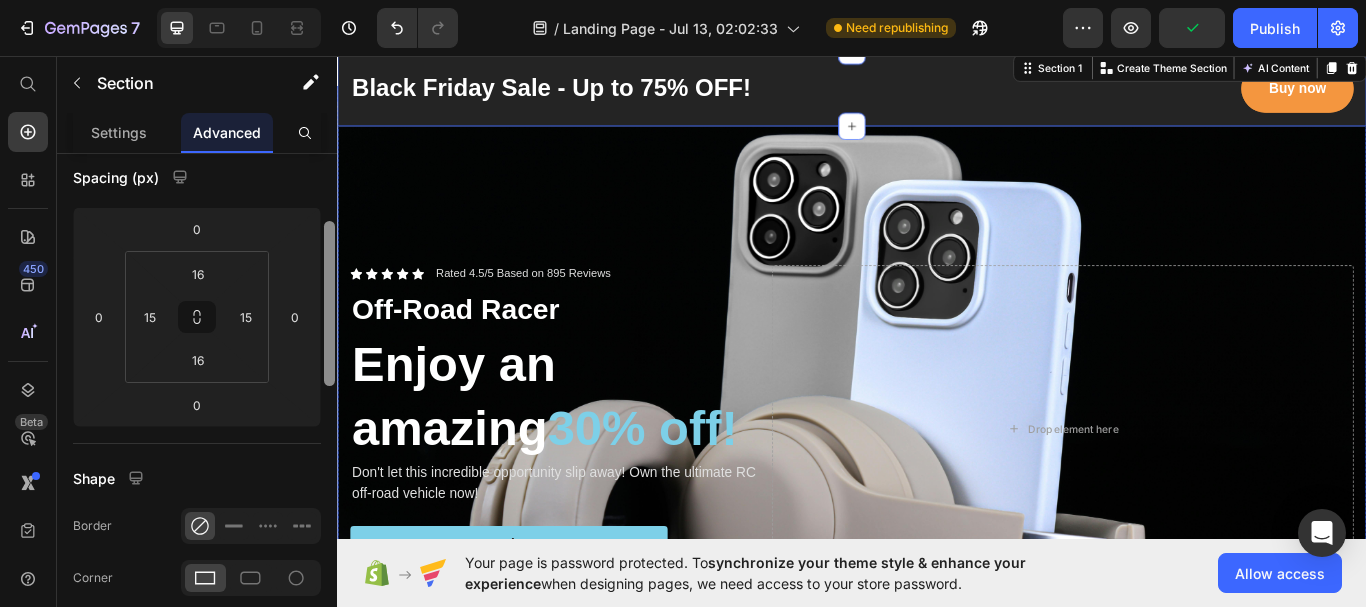 drag, startPoint x: 666, startPoint y: 277, endPoint x: 339, endPoint y: 222, distance: 331.5931 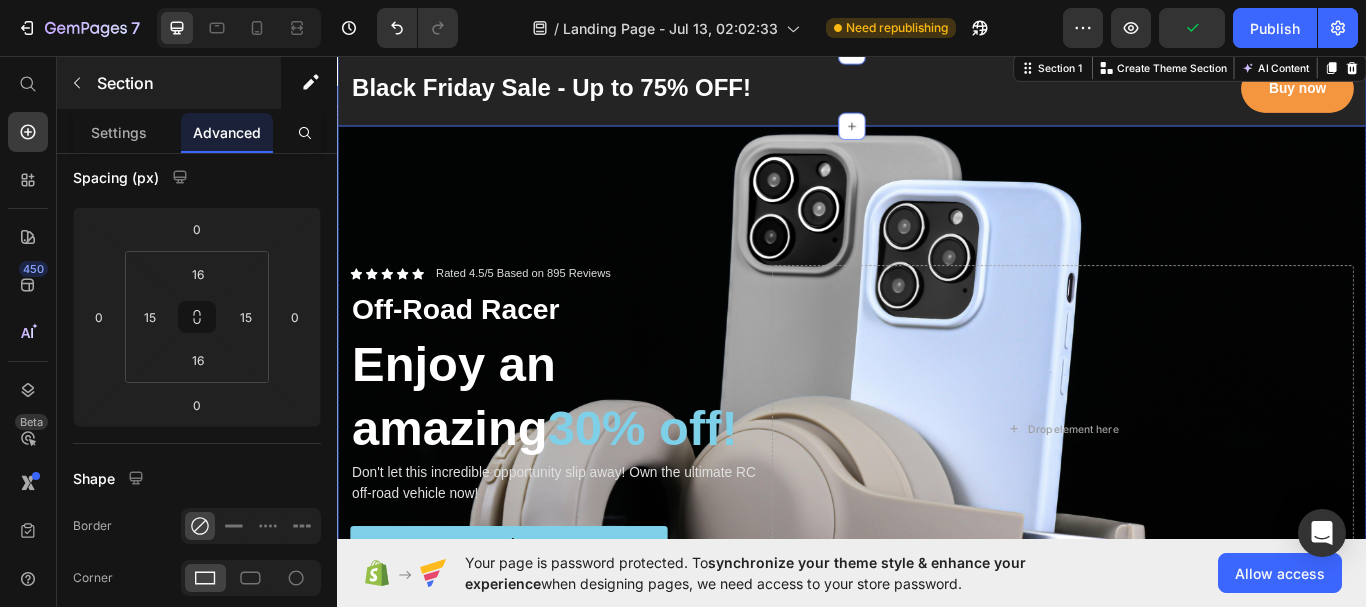scroll, scrollTop: 0, scrollLeft: 0, axis: both 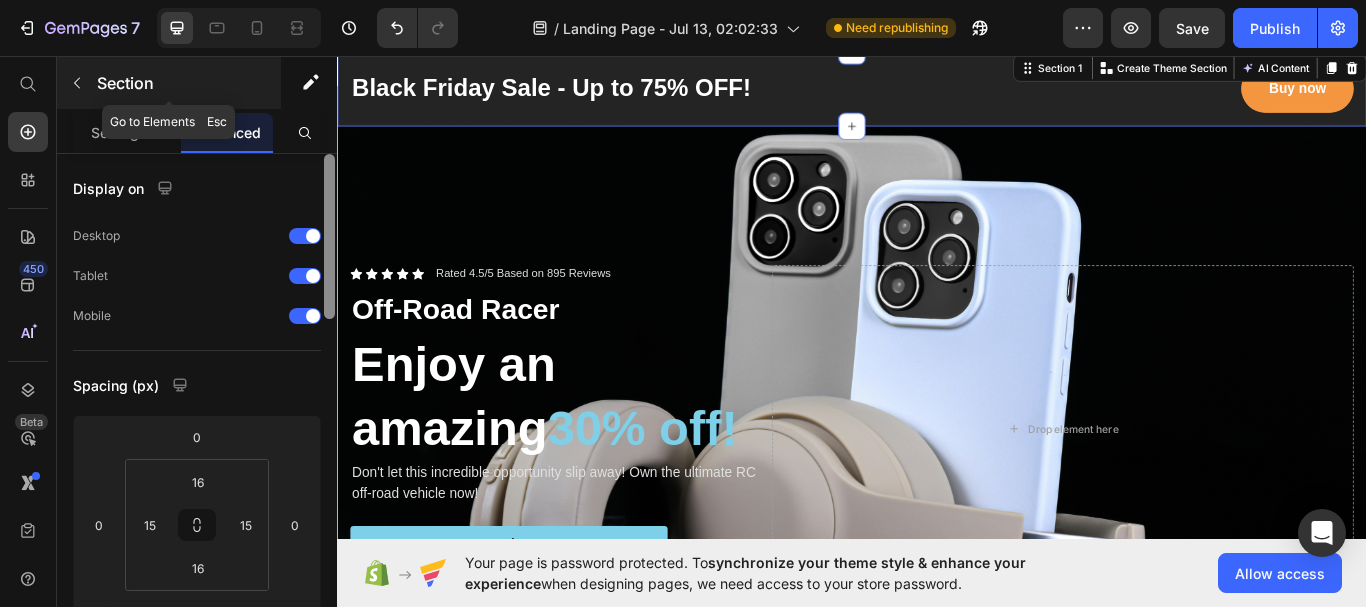 click 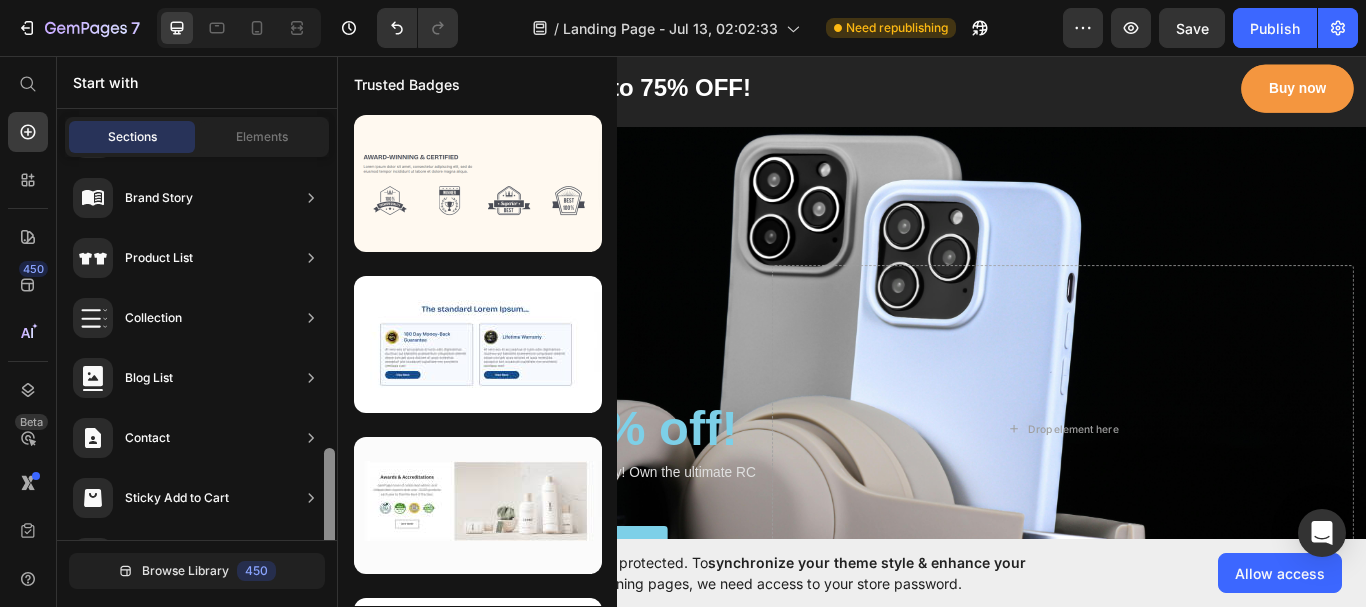 scroll, scrollTop: 777, scrollLeft: 0, axis: vertical 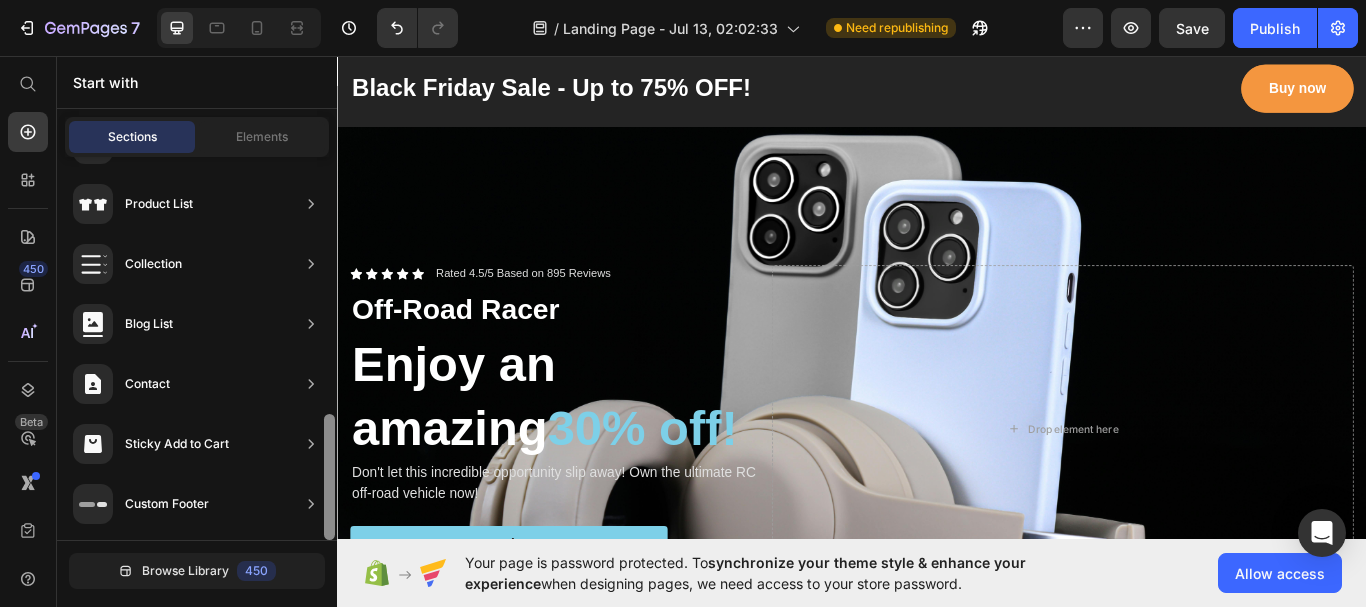 drag, startPoint x: 330, startPoint y: 253, endPoint x: 331, endPoint y: 594, distance: 341.00146 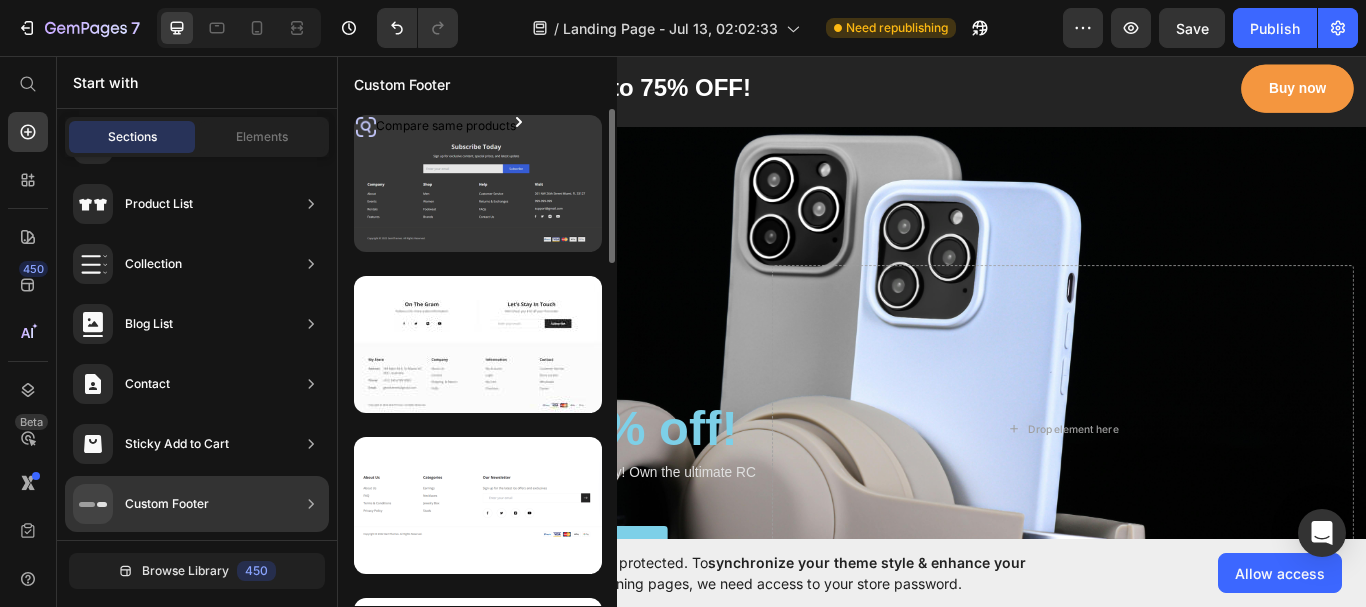 click at bounding box center [478, 183] 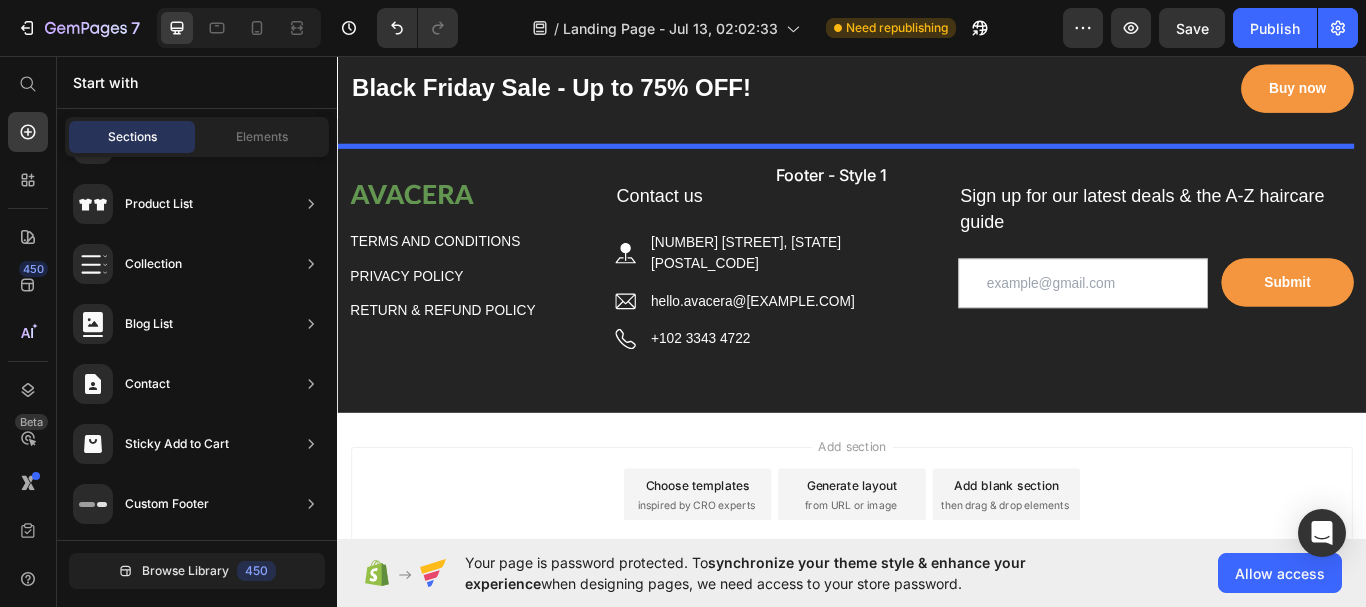 scroll, scrollTop: 6220, scrollLeft: 0, axis: vertical 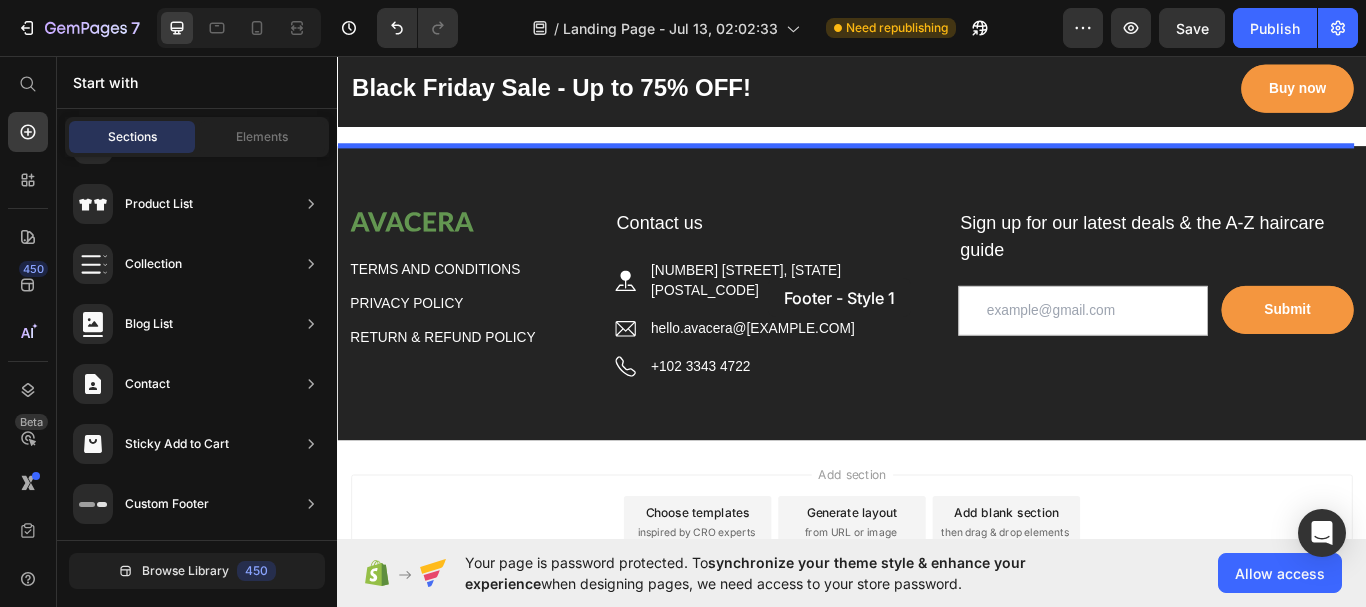 drag, startPoint x: 840, startPoint y: 189, endPoint x: 840, endPoint y: 316, distance: 127 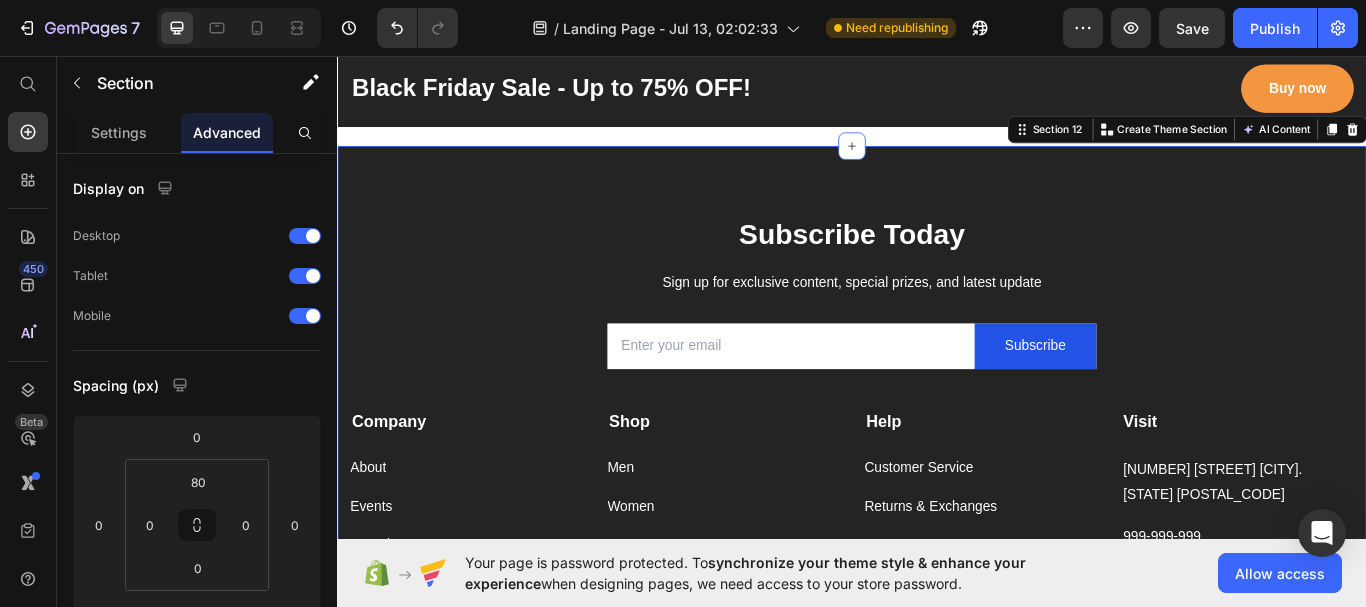 scroll, scrollTop: 6261, scrollLeft: 0, axis: vertical 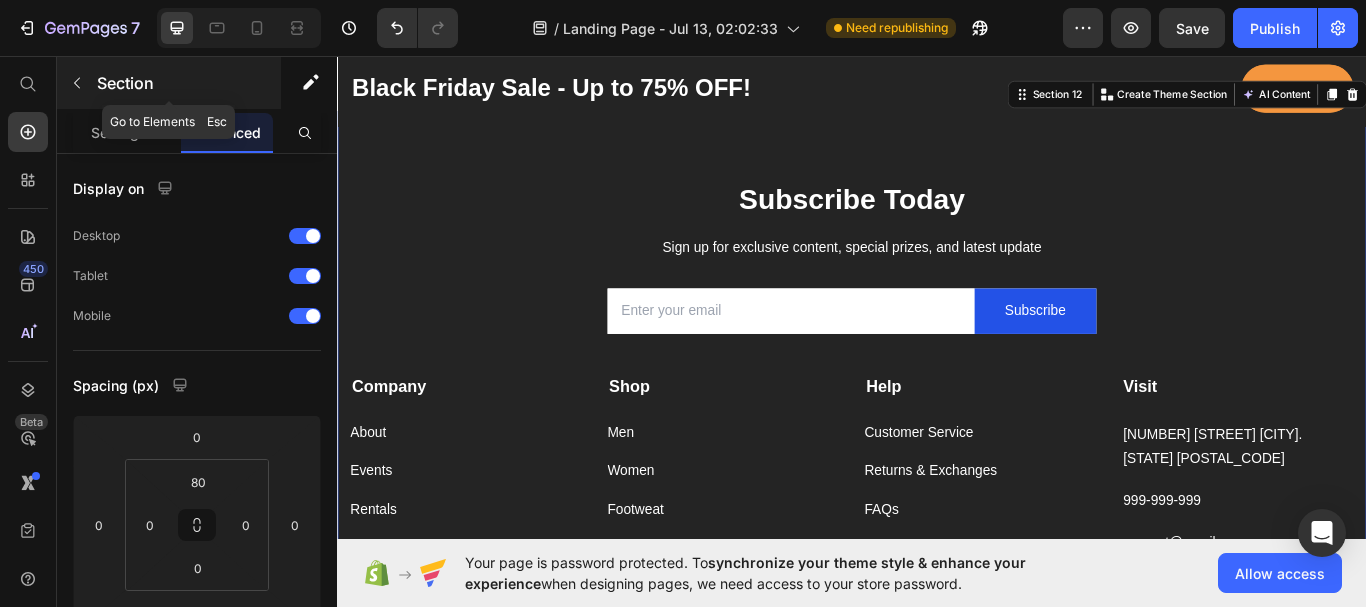 click 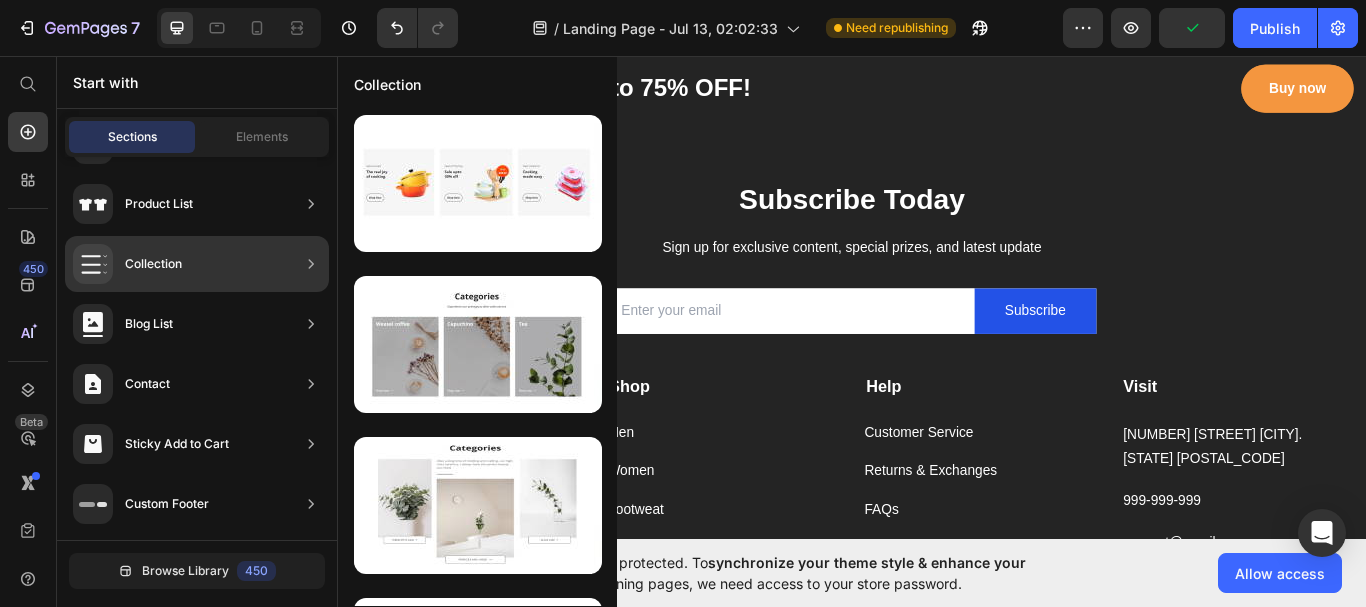 scroll, scrollTop: 394, scrollLeft: 0, axis: vertical 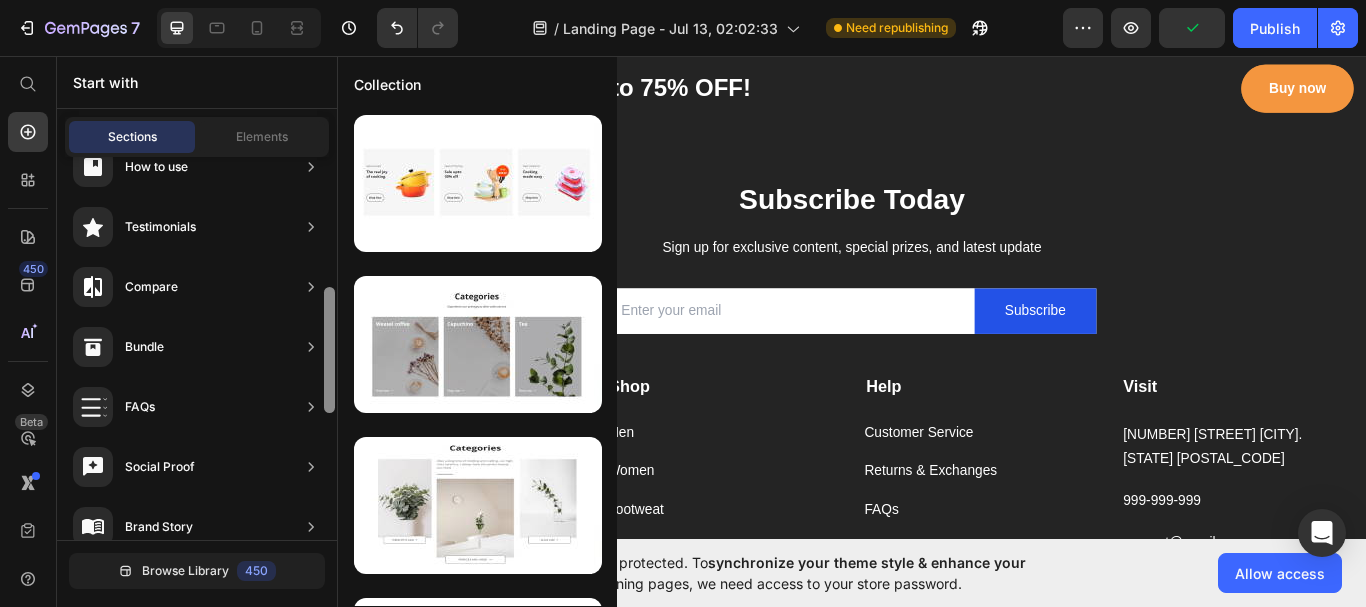 drag, startPoint x: 329, startPoint y: 397, endPoint x: 328, endPoint y: 352, distance: 45.01111 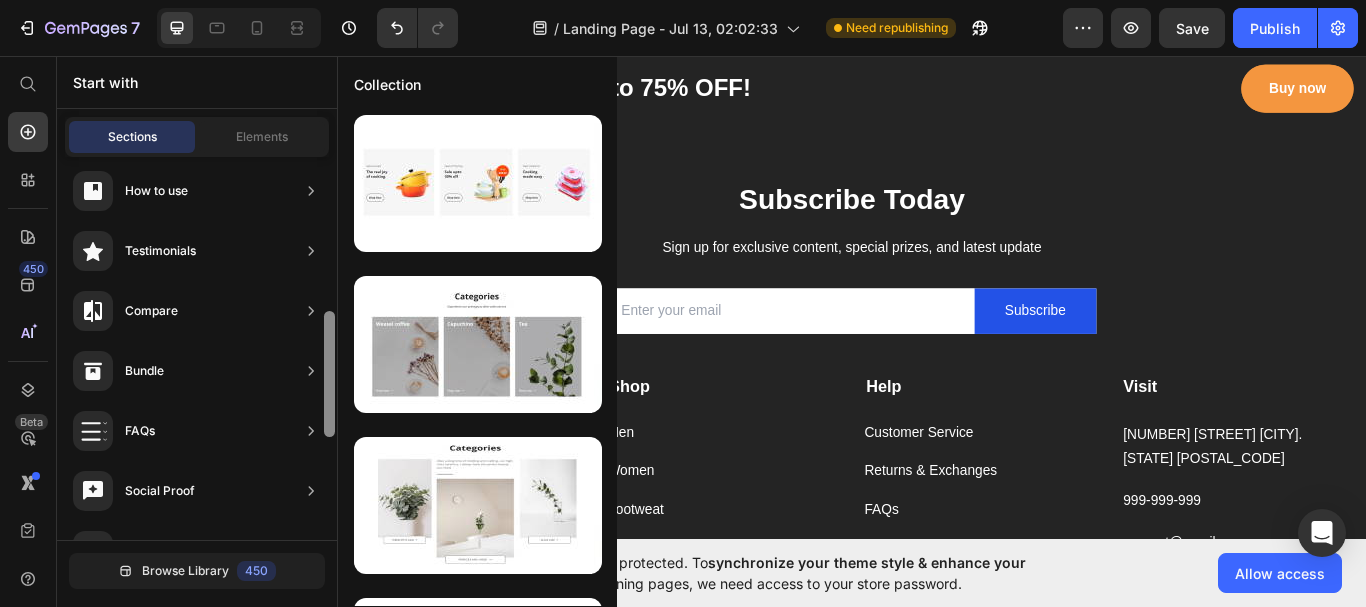 scroll, scrollTop: 321, scrollLeft: 0, axis: vertical 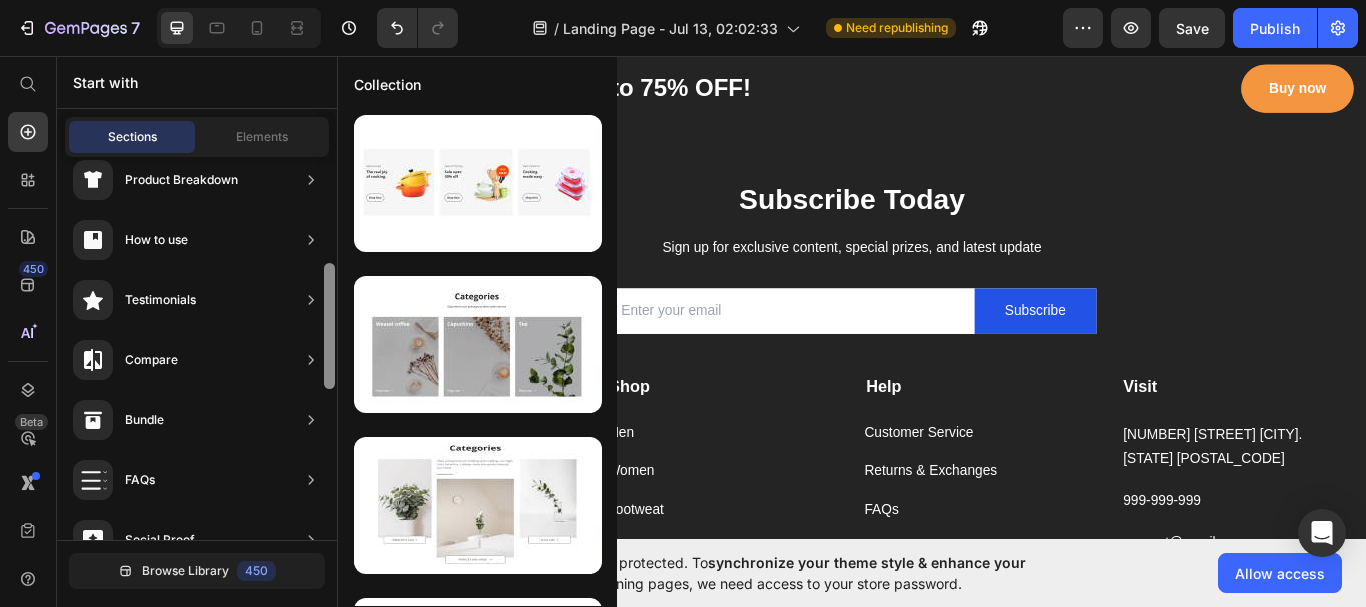 drag, startPoint x: 326, startPoint y: 354, endPoint x: 327, endPoint y: 330, distance: 24.020824 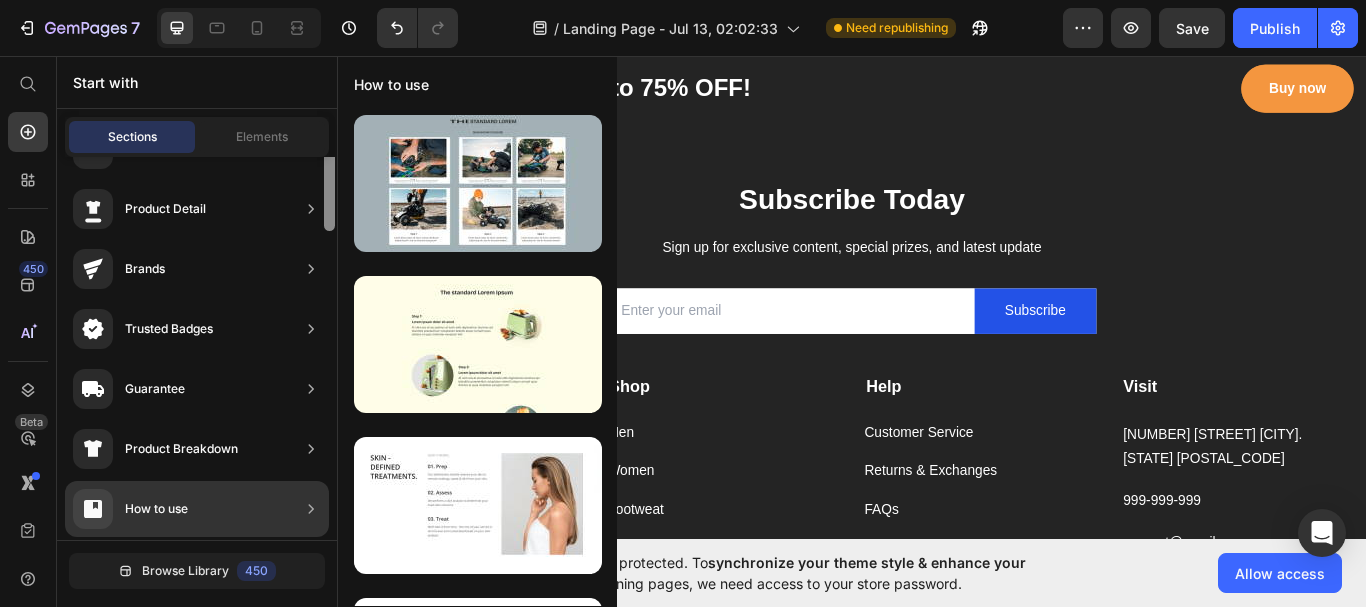 scroll, scrollTop: 0, scrollLeft: 0, axis: both 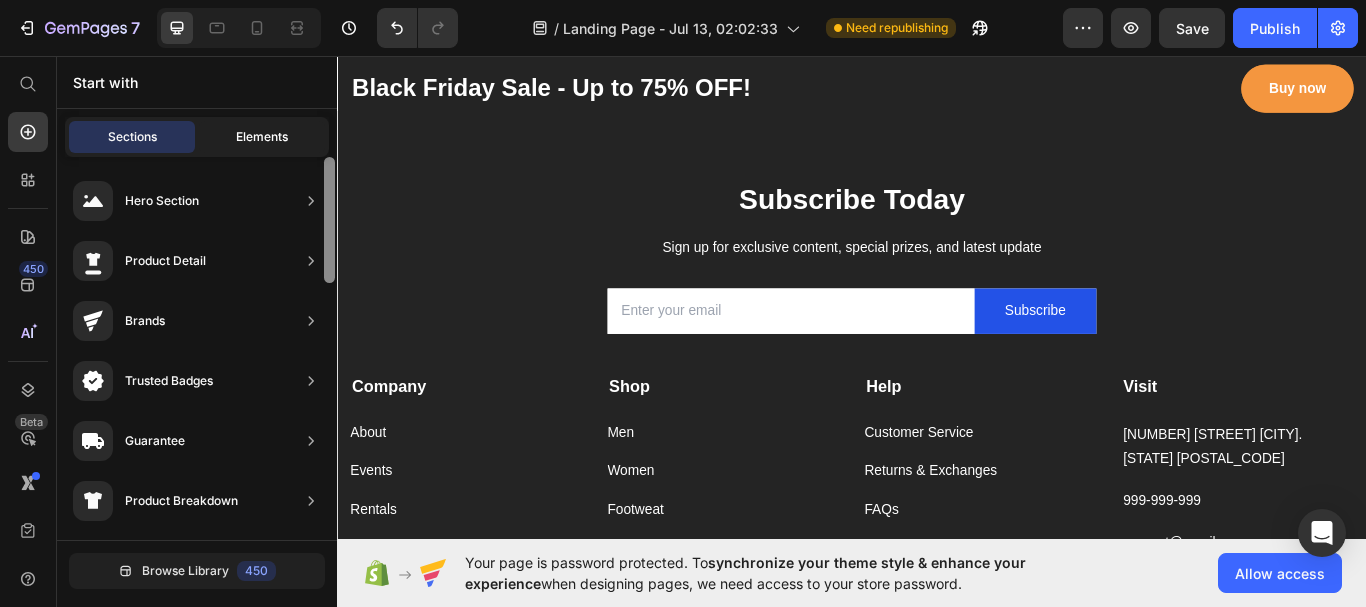 drag, startPoint x: 329, startPoint y: 327, endPoint x: 322, endPoint y: 130, distance: 197.12433 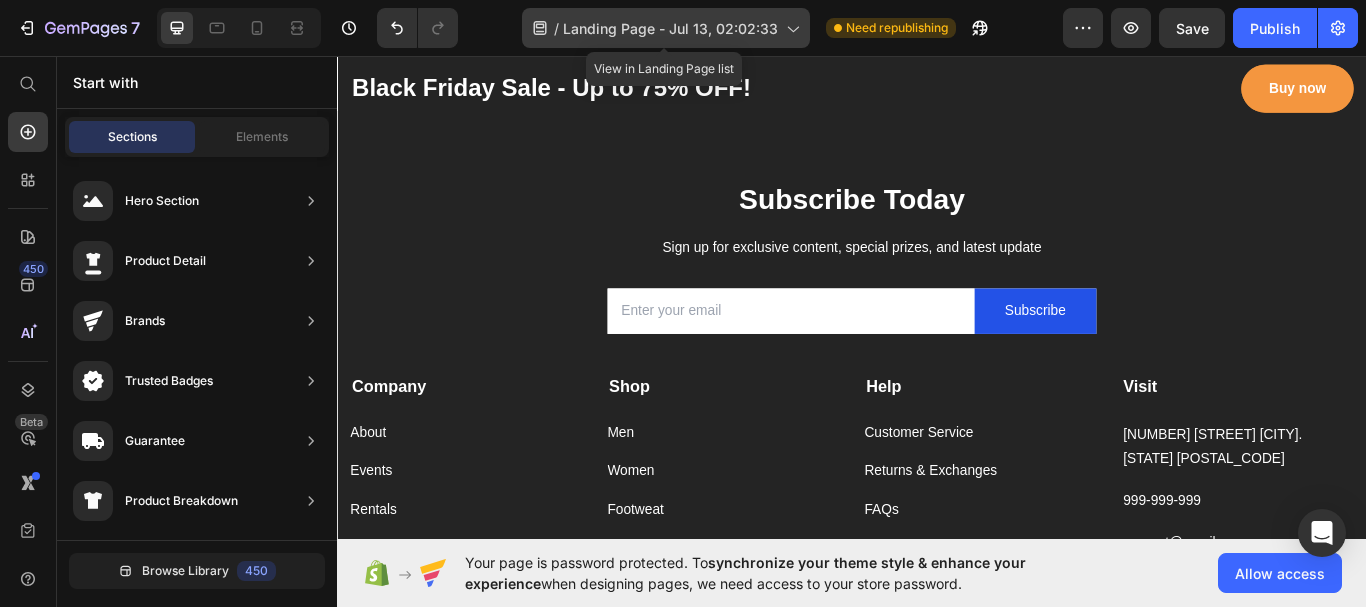 click on "/  [DATE] - [TIME]" 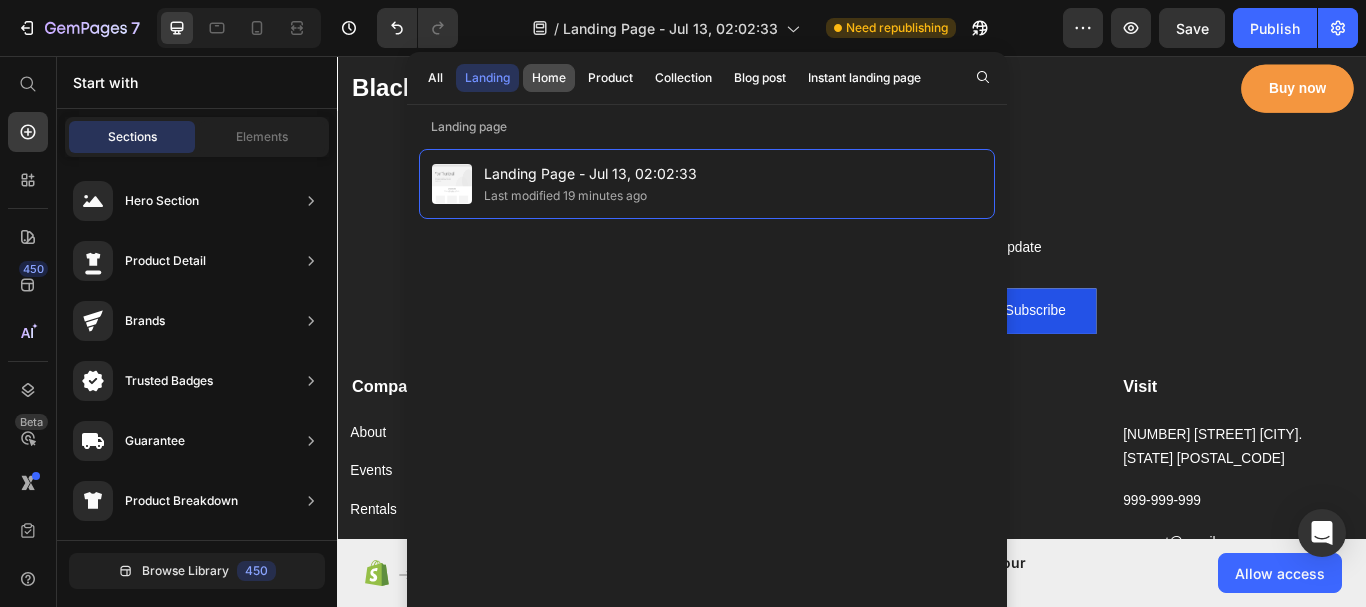 click on "Home" at bounding box center (549, 78) 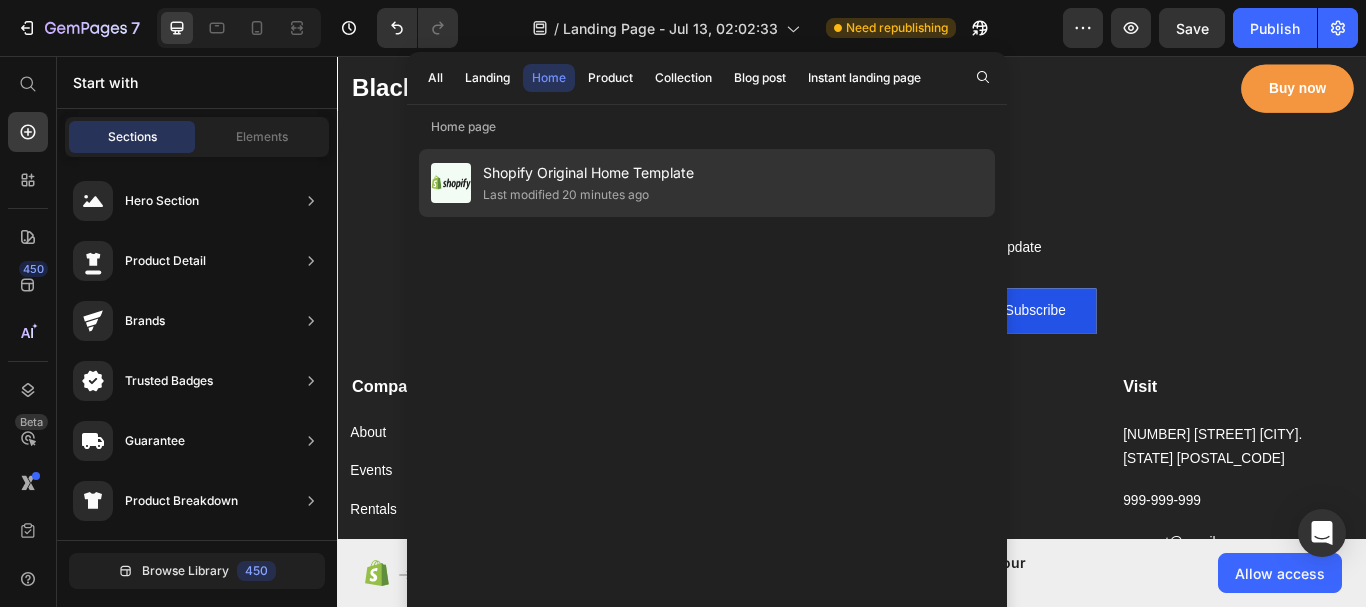 click on "Shopify Original Home Template" at bounding box center (588, 173) 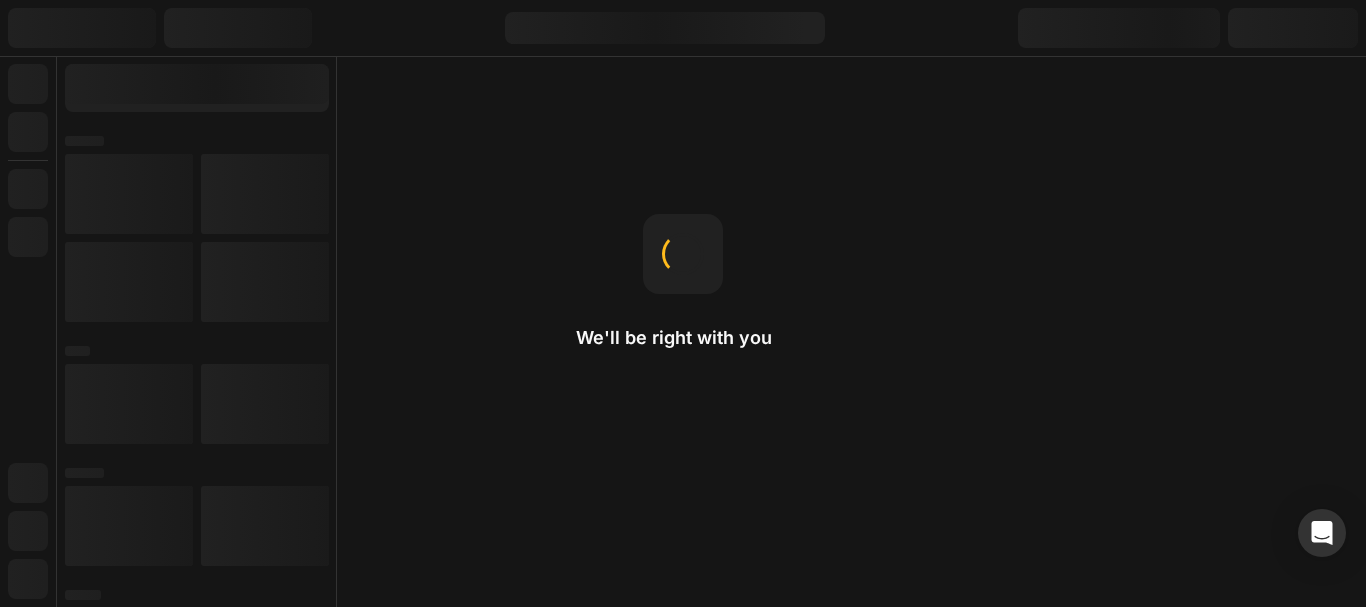 scroll, scrollTop: 0, scrollLeft: 0, axis: both 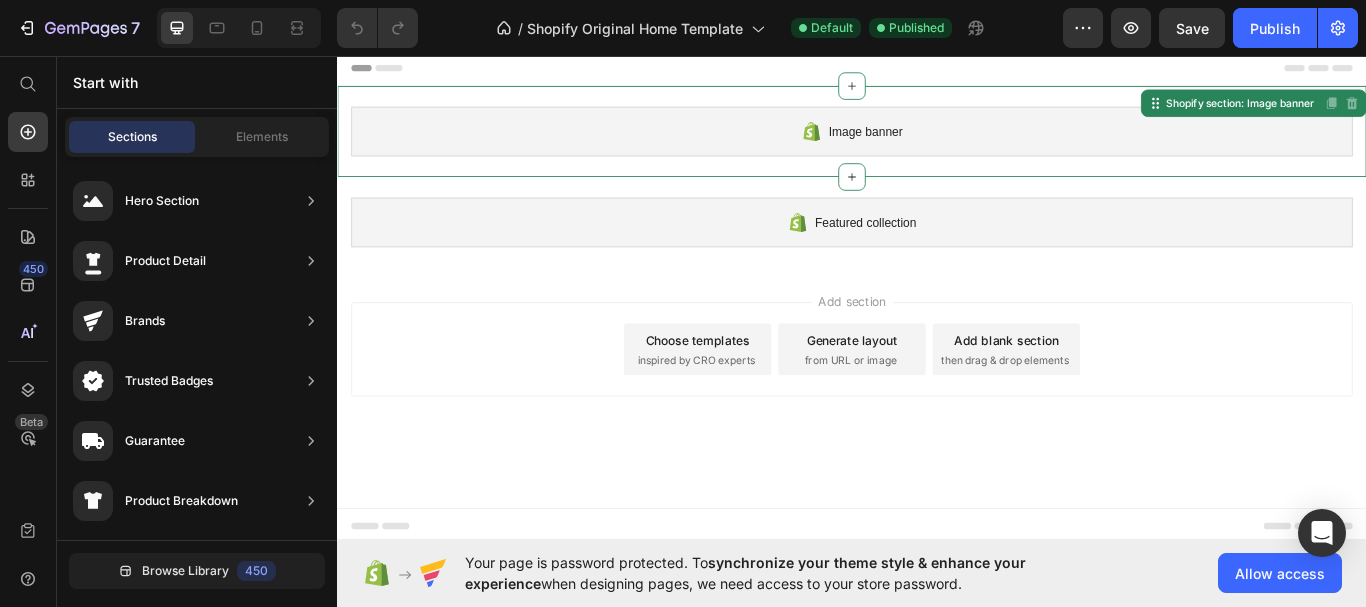 click on "Image banner Shopify section: Image banner   Disabled. Please edit in Shopify Editor Disabled. Please edit in Shopify Editor" at bounding box center [937, 145] 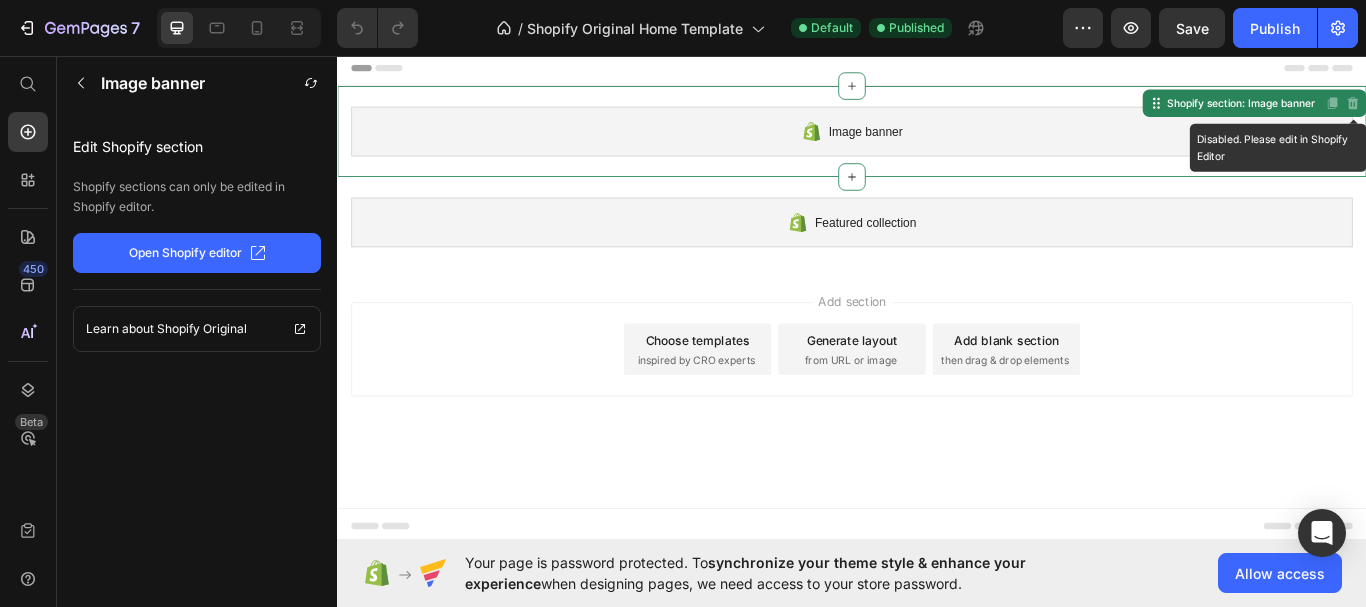 click 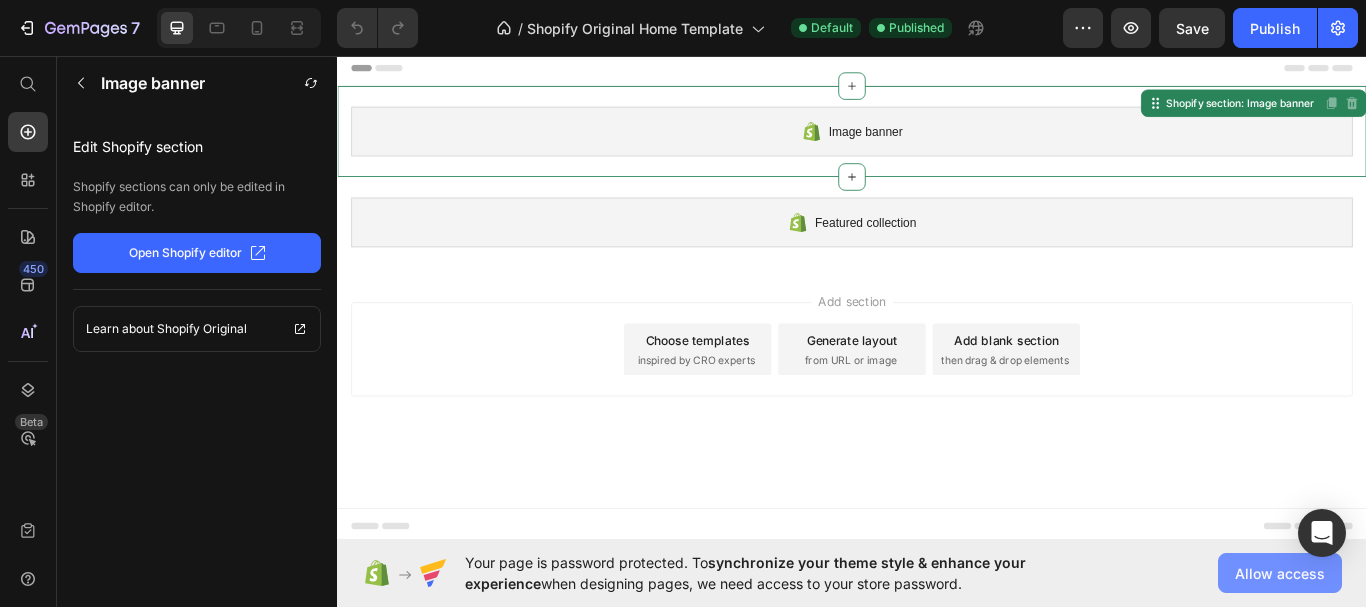 click on "Allow access" 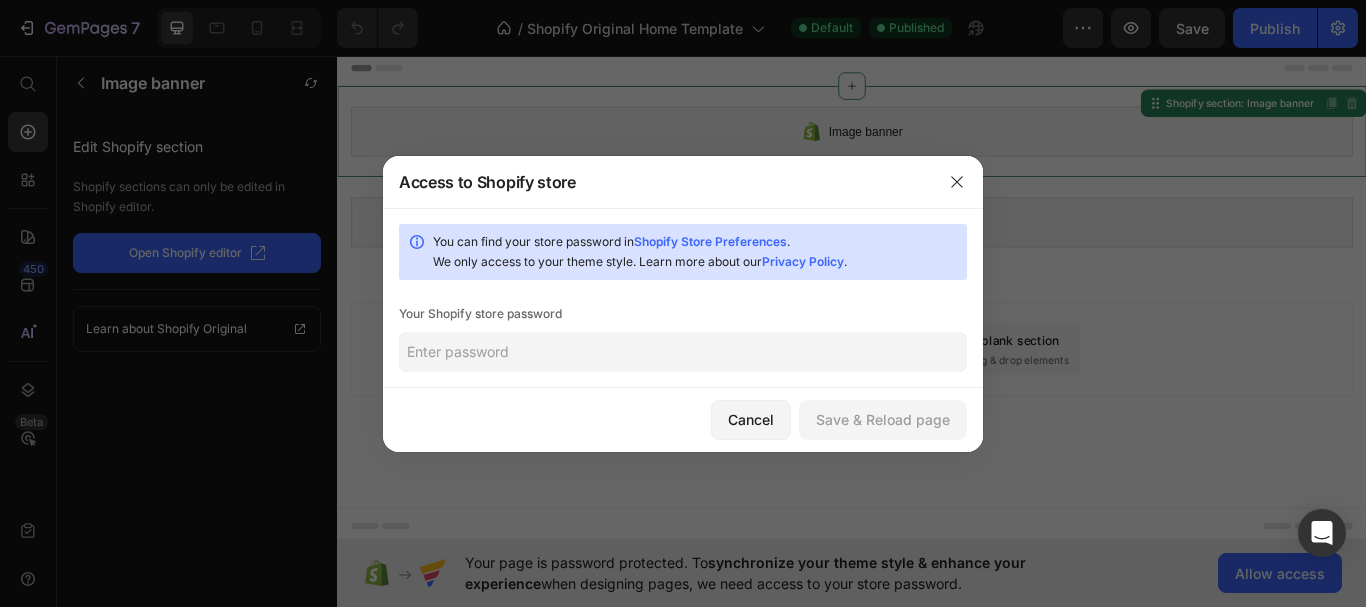 click 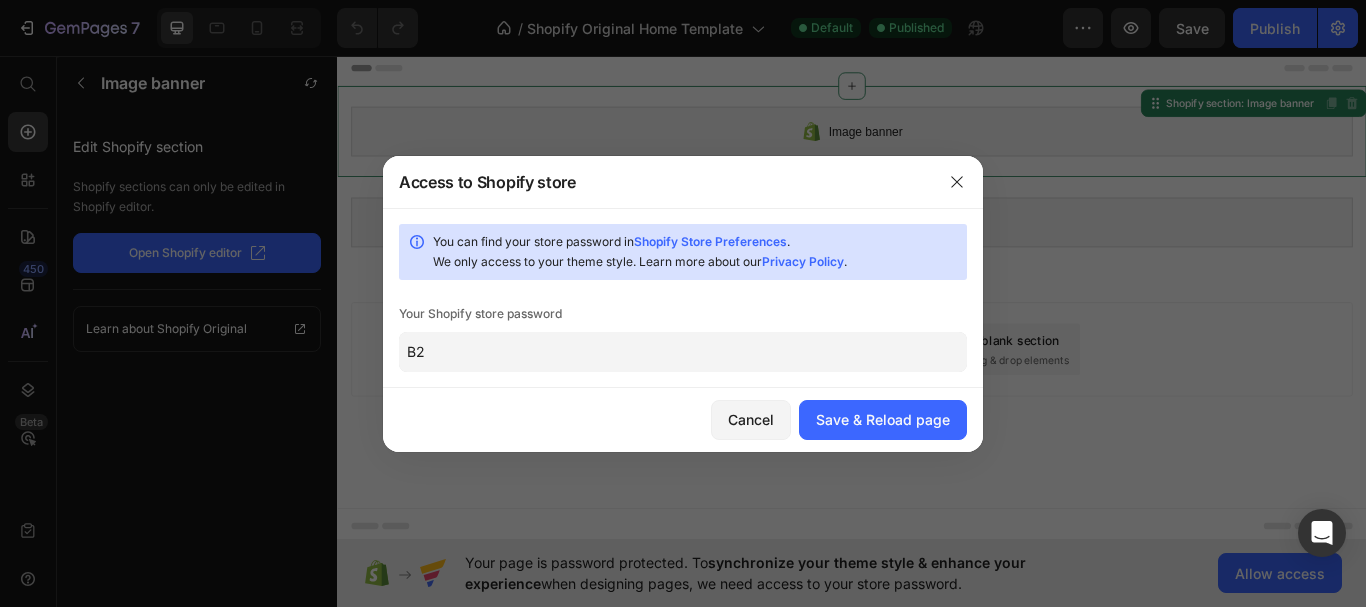 type on "B" 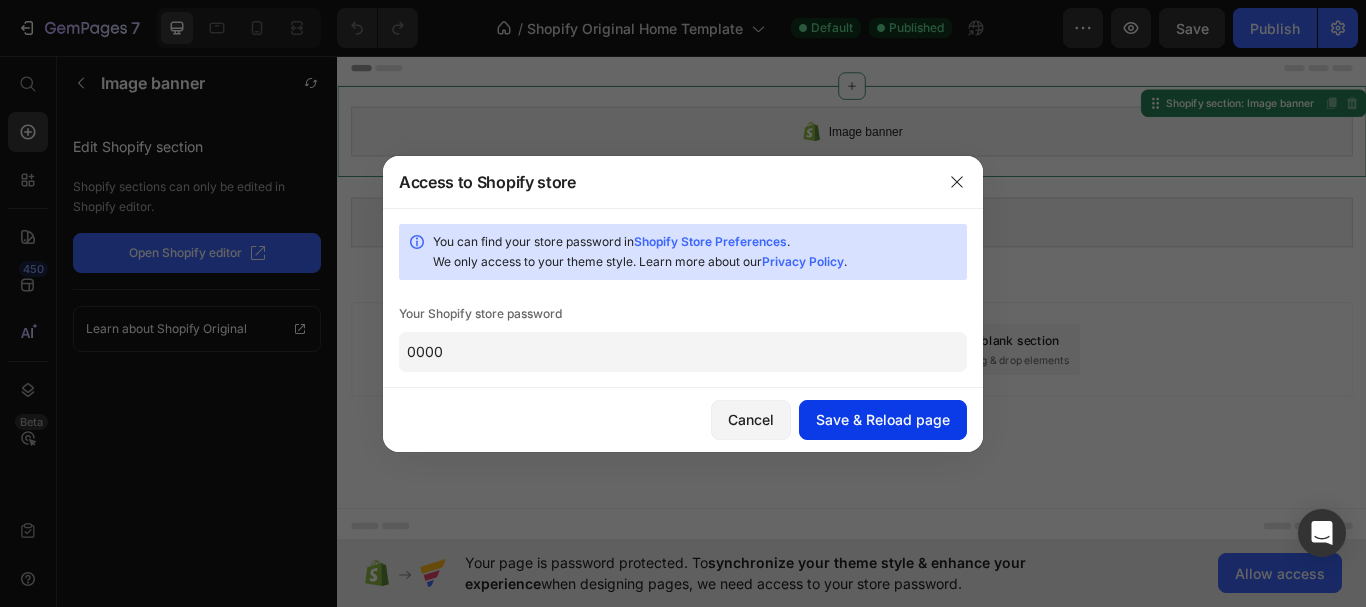 type on "0000" 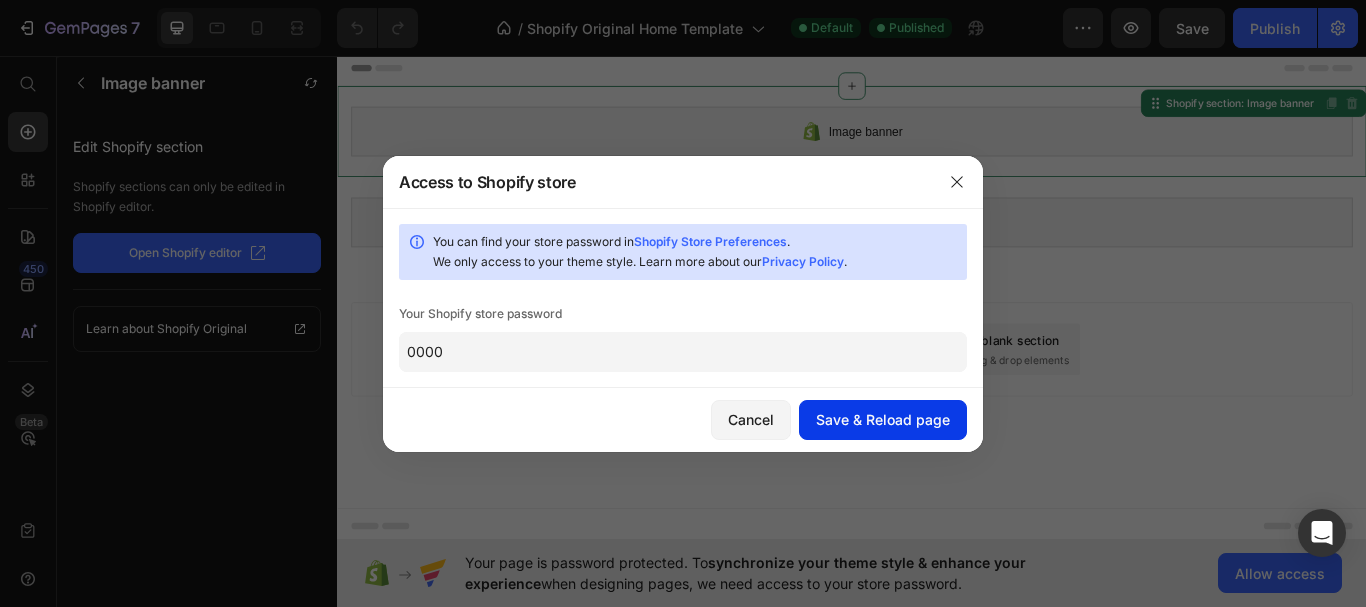 click on "Save & Reload page" 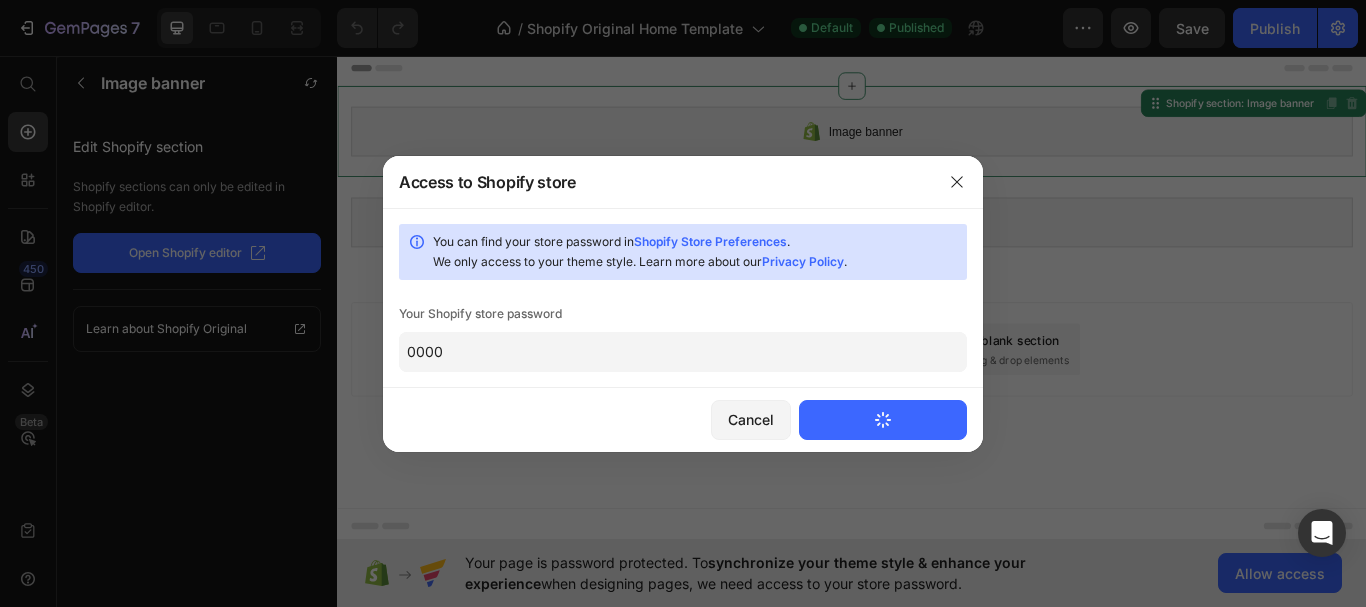 type 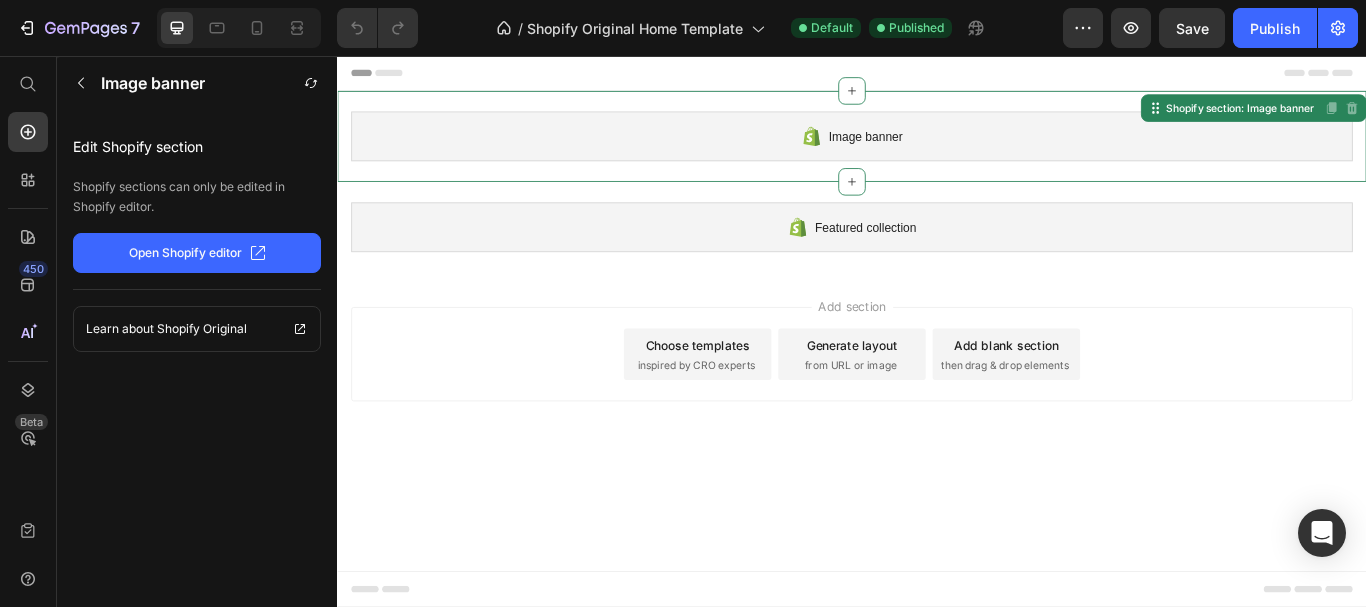 scroll, scrollTop: 0, scrollLeft: 0, axis: both 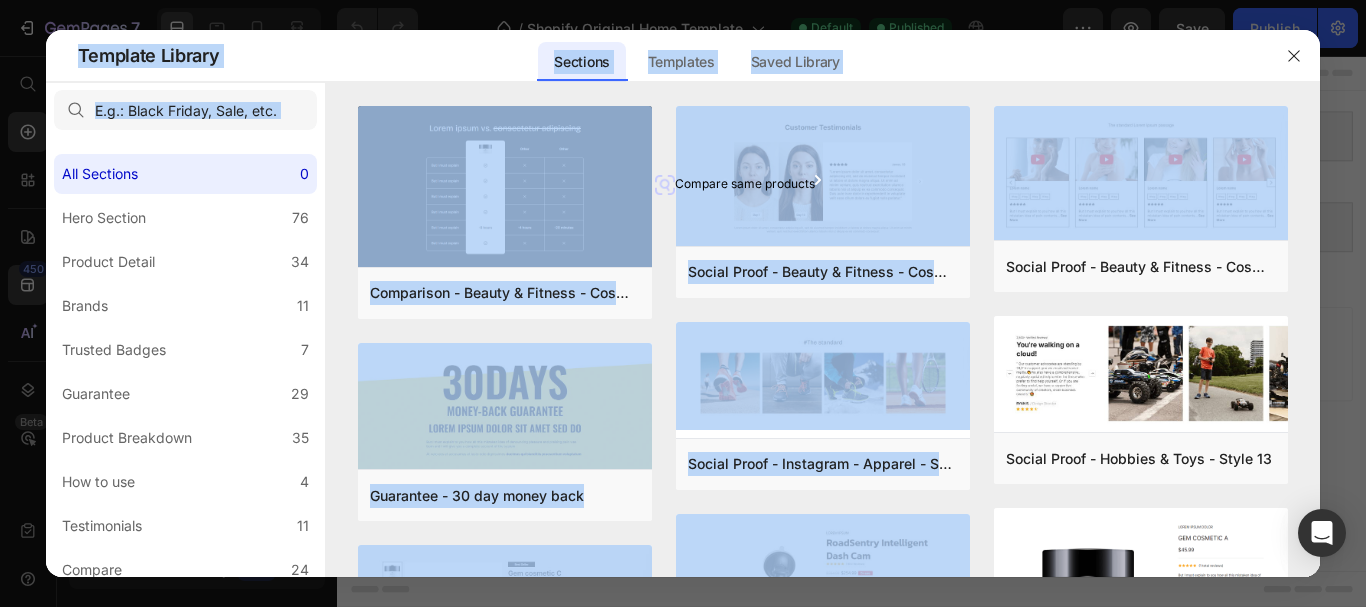drag, startPoint x: 1315, startPoint y: 166, endPoint x: 1325, endPoint y: 196, distance: 31.622776 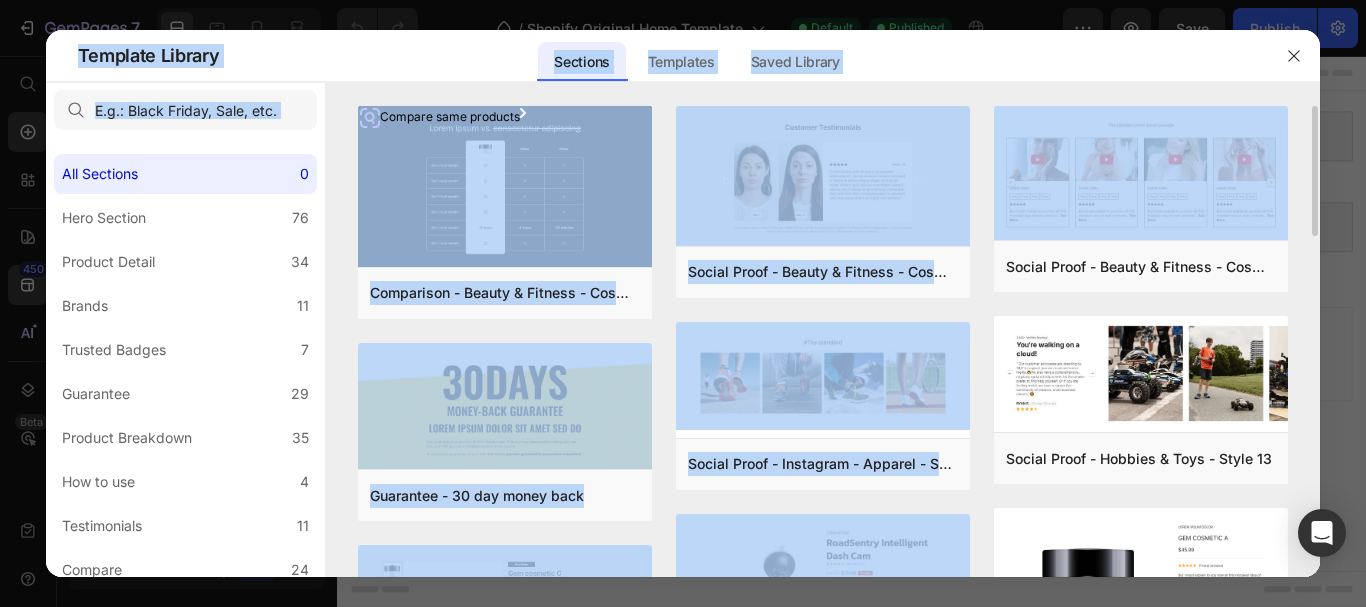 click on "Comparison - Beauty & Fitness - Cosmetic - Ingredients - Style 19 Add to page  Preview  Guarantee - 30 day money back Add to page  Preview  Product Detail - Beauty & Fitness - Cosmetic - Style 18 Add to page  Preview  Product Detail - Beauty & Fitness - Cosmetic - Style 17 Add to page  Preview  Bundle - Food & Drink - Style 36 Add to page  Preview  Bundle - Food & Drink - Style 22 Add to page  Preview  Social Proof - Beauty & Fitness - Cosmetic  - Style 16 Add to page  Preview  Social Proof - Instagram - Apparel - Shoes - Style 30 Add to page  Preview  Product Detail - Autos & Vehicles - Dash Cam - Style 36 Add to page  Preview  Bundle - Food & Drink - Style 27 Add to page  Preview  Bundle - Health - Vitamins - Style 14 Add to page  Preview  Bundle - Food & Drink - Style 35 Add to page  Preview  Social Proof - Beauty & Fitness - Cosmetic  - Style 8 Add to page  Preview  Social Proof - Hobbies & Toys - Style 13 Add to page  Preview  Product Detail - Beauty & Fitness - Cosmetic - Style 16 Add to page  Preview" at bounding box center [823, 341] 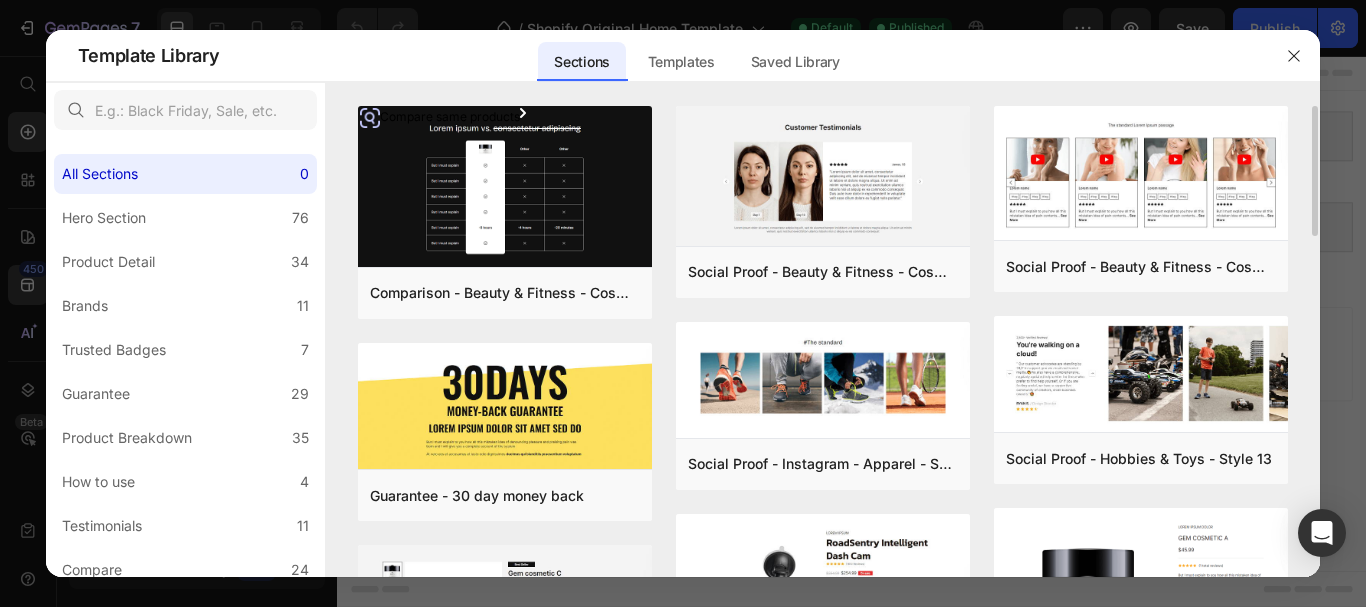drag, startPoint x: 1316, startPoint y: 172, endPoint x: 1319, endPoint y: 237, distance: 65.06919 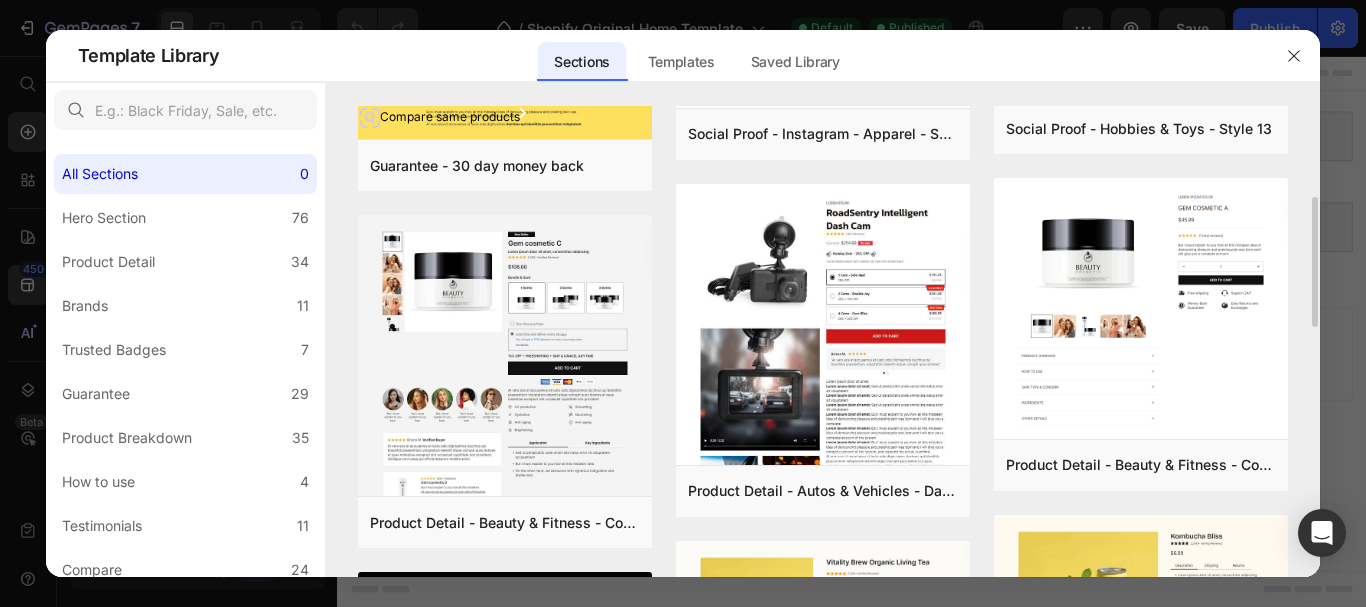 scroll, scrollTop: 360, scrollLeft: 0, axis: vertical 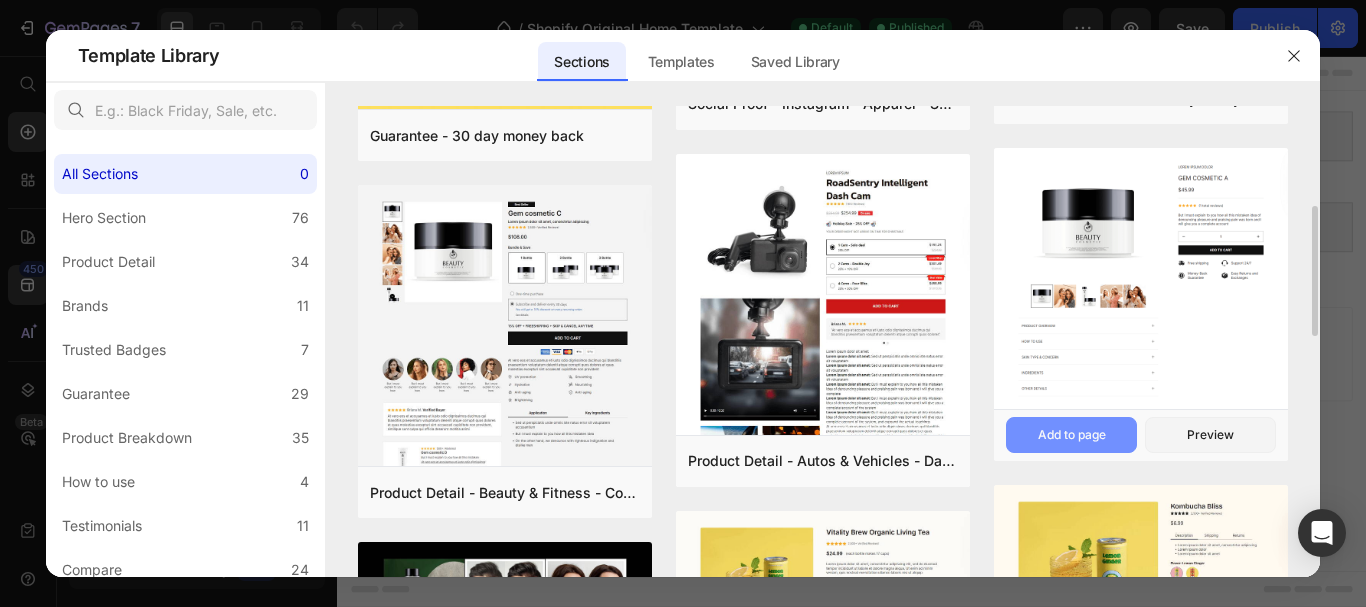 click on "Add to page" at bounding box center [1072, 435] 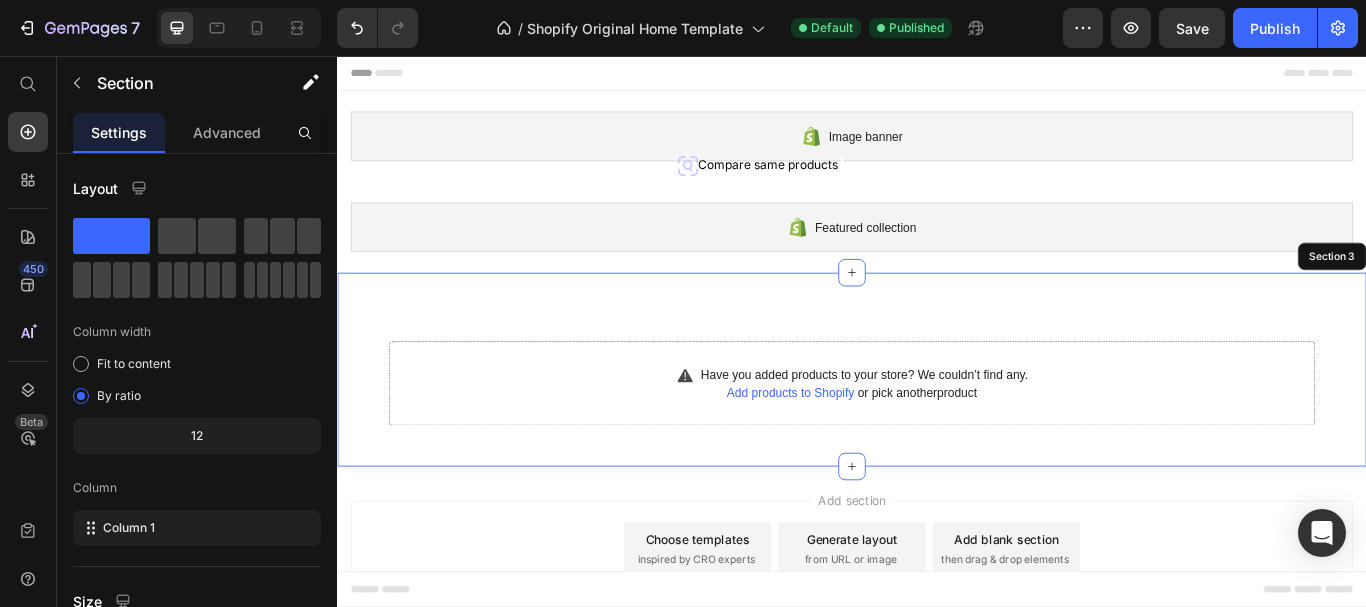 scroll, scrollTop: 34, scrollLeft: 0, axis: vertical 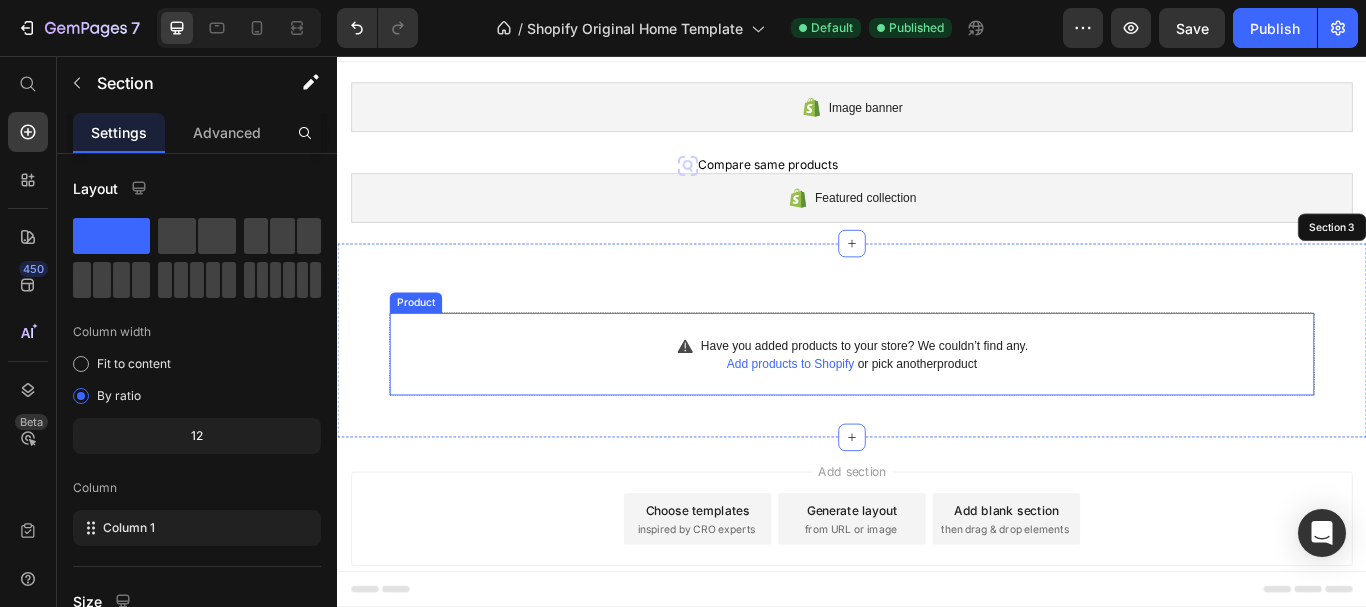 click on "Add products to Shopify" at bounding box center [865, 415] 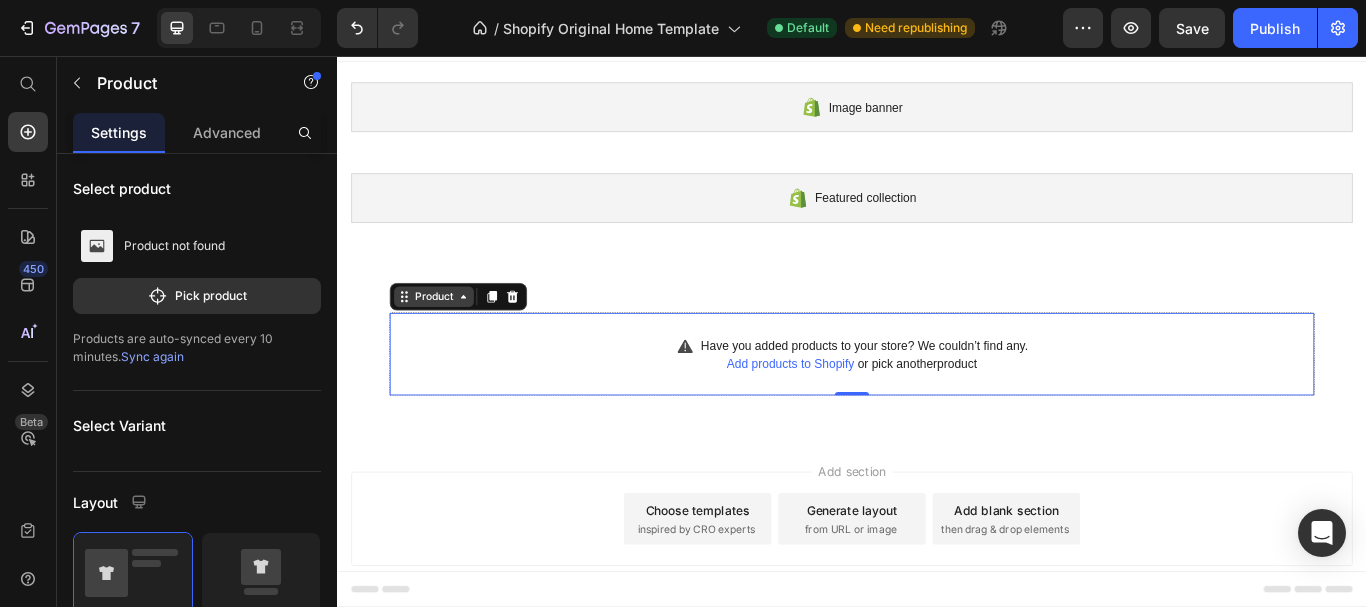 click on "Product" at bounding box center (449, 337) 